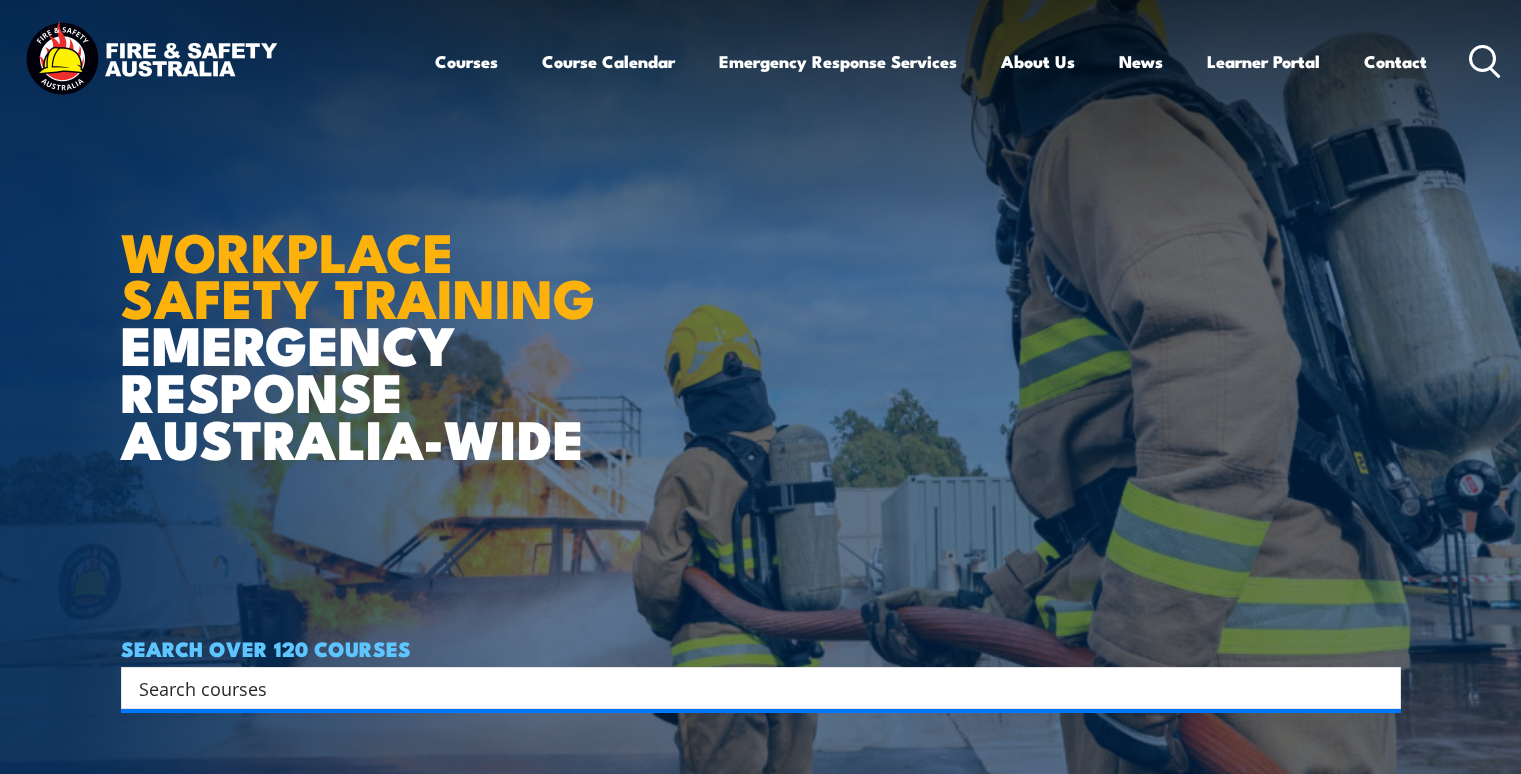 scroll, scrollTop: 0, scrollLeft: 0, axis: both 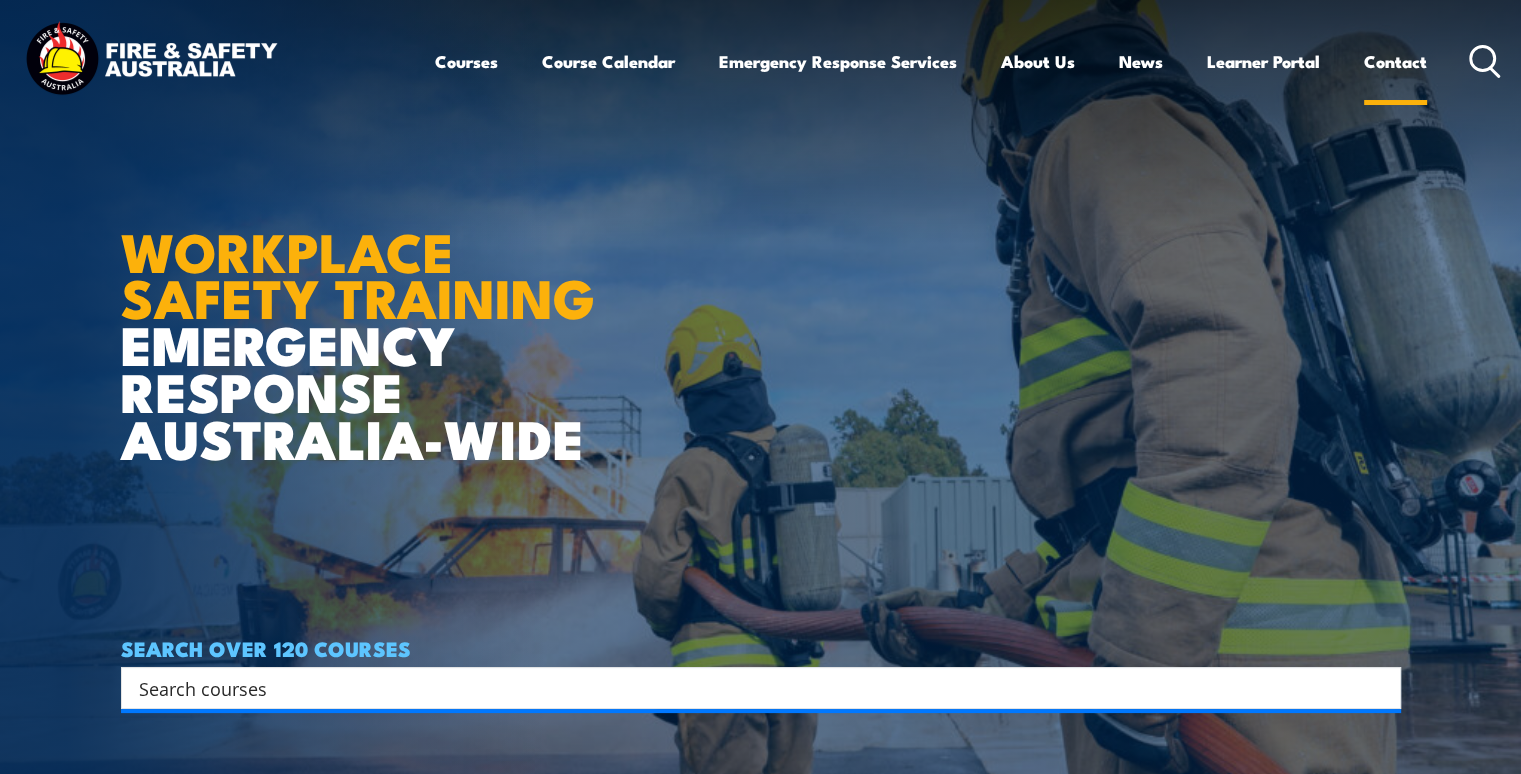 click on "Contact" at bounding box center (1395, 61) 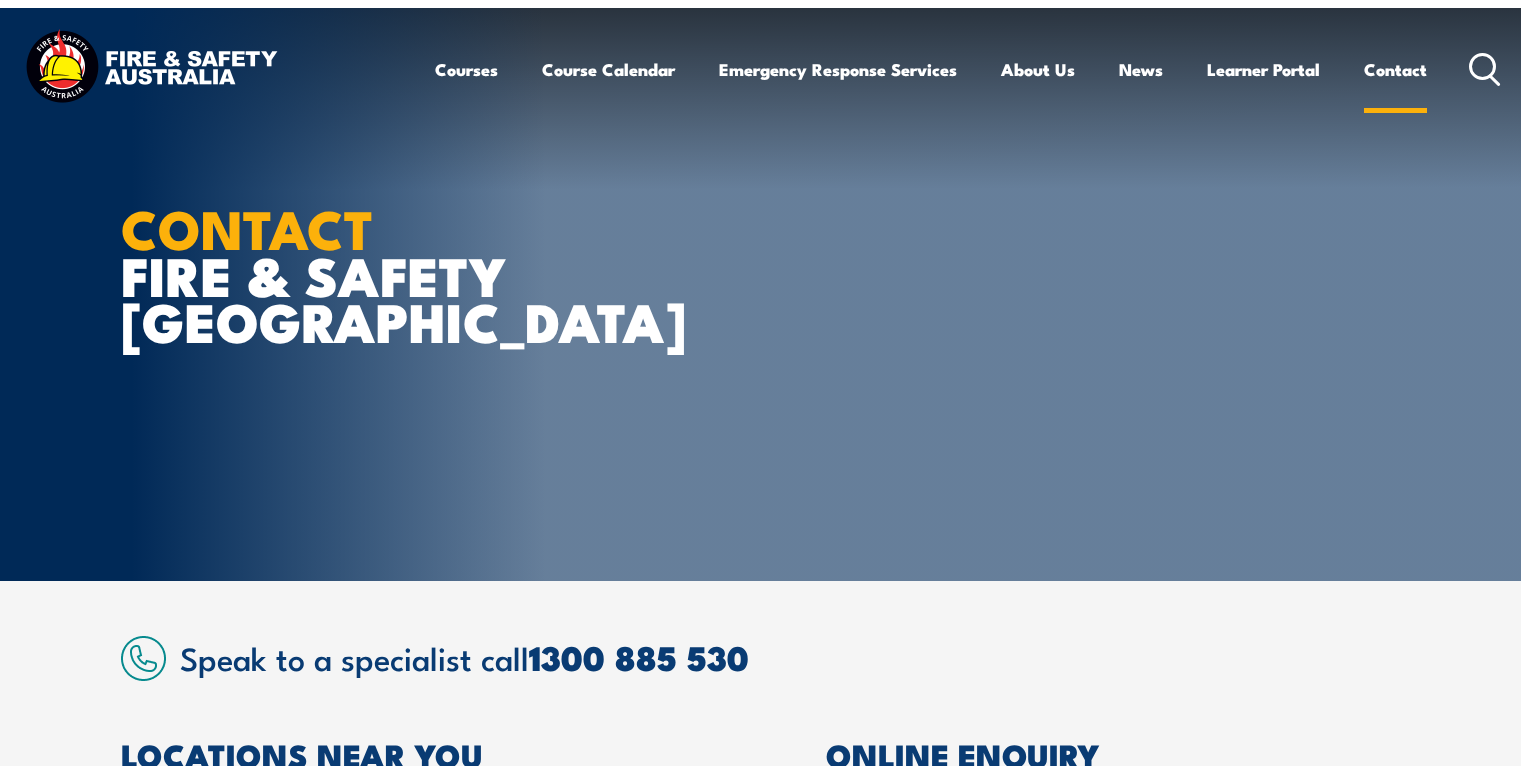 scroll, scrollTop: 0, scrollLeft: 0, axis: both 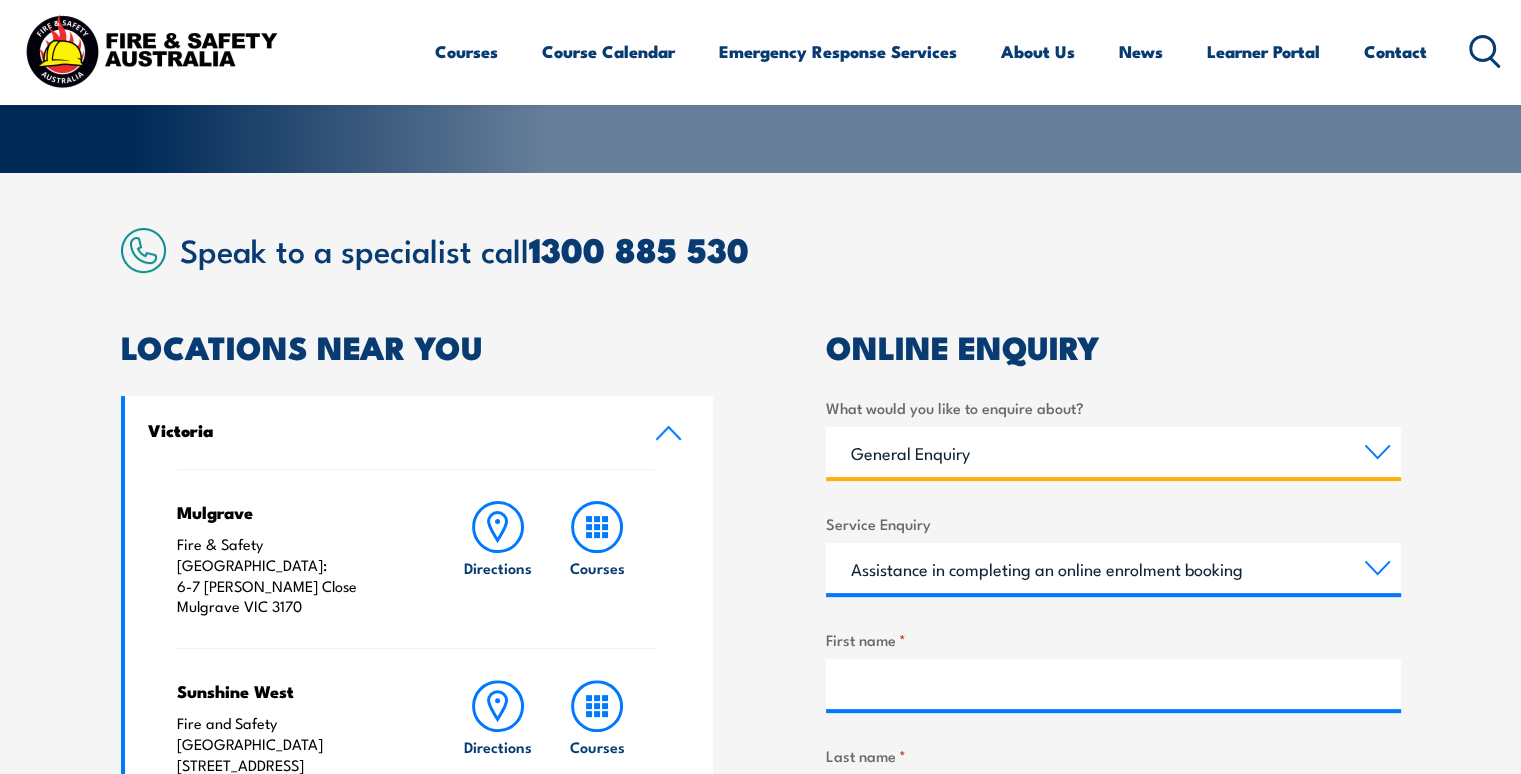 click on "Training Courses Emergency Response Services General Enquiry" at bounding box center [1113, 452] 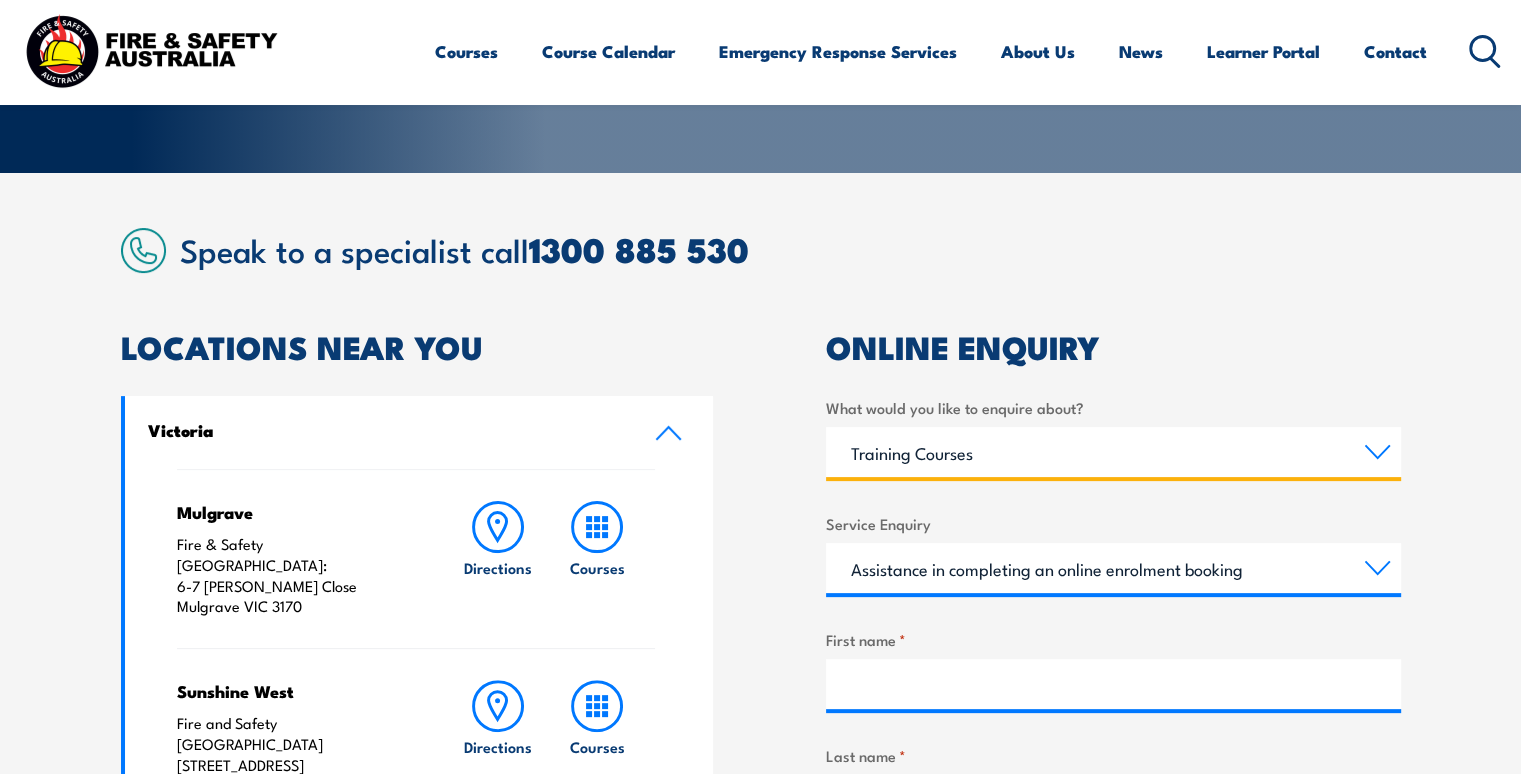 click on "Training Courses Emergency Response Services General Enquiry" at bounding box center (1113, 452) 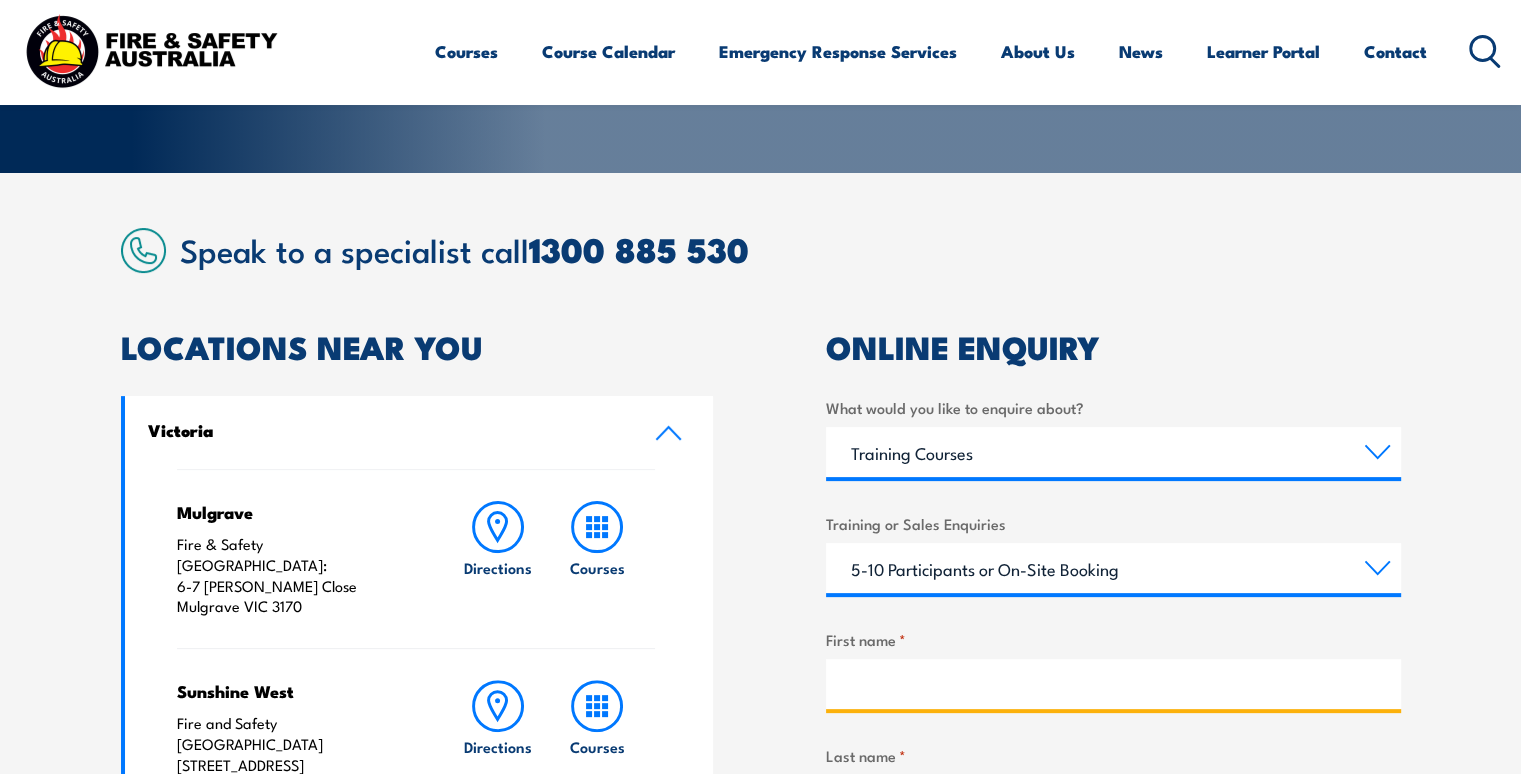 click on "First name *" at bounding box center (1113, 684) 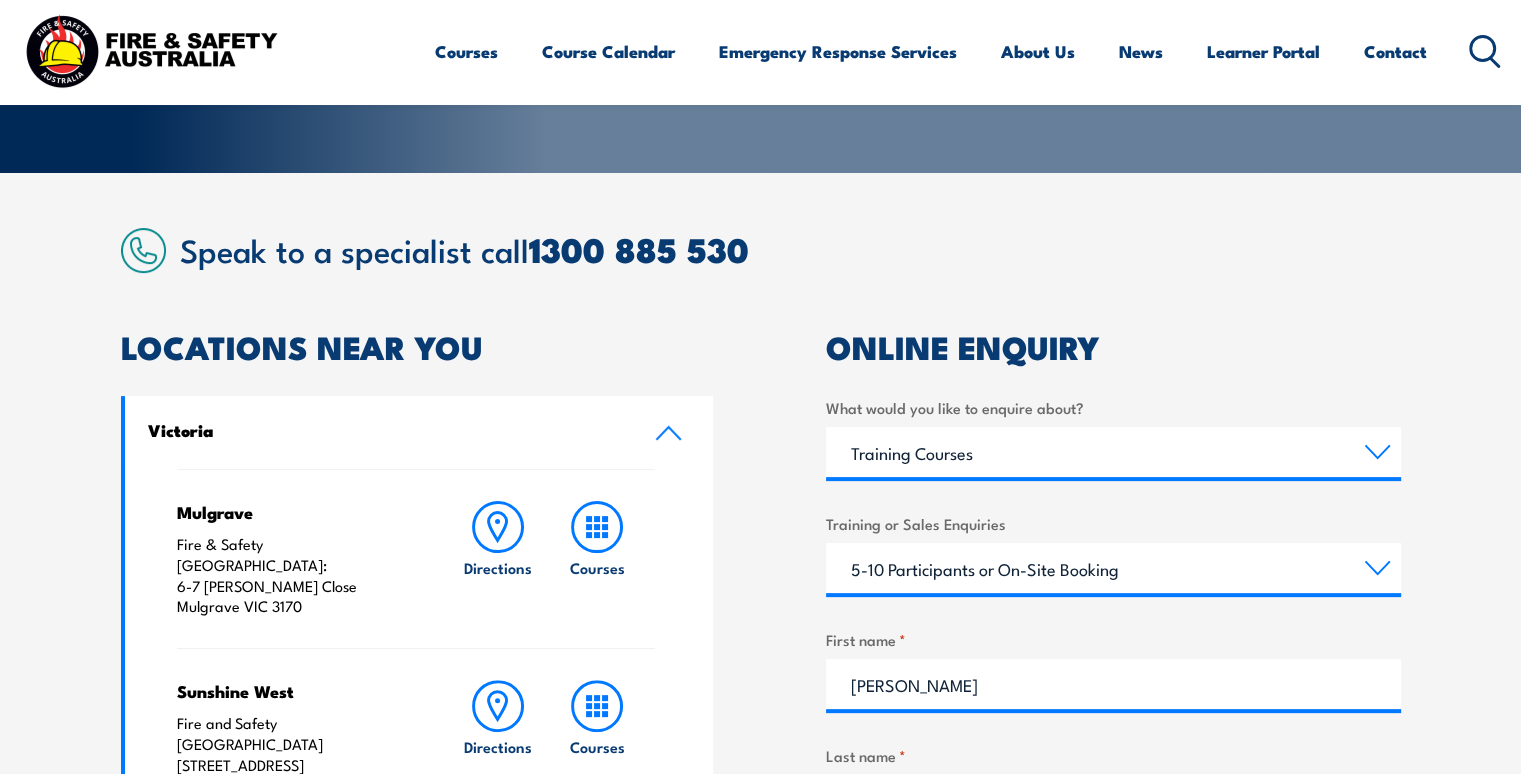 type on "Nunn" 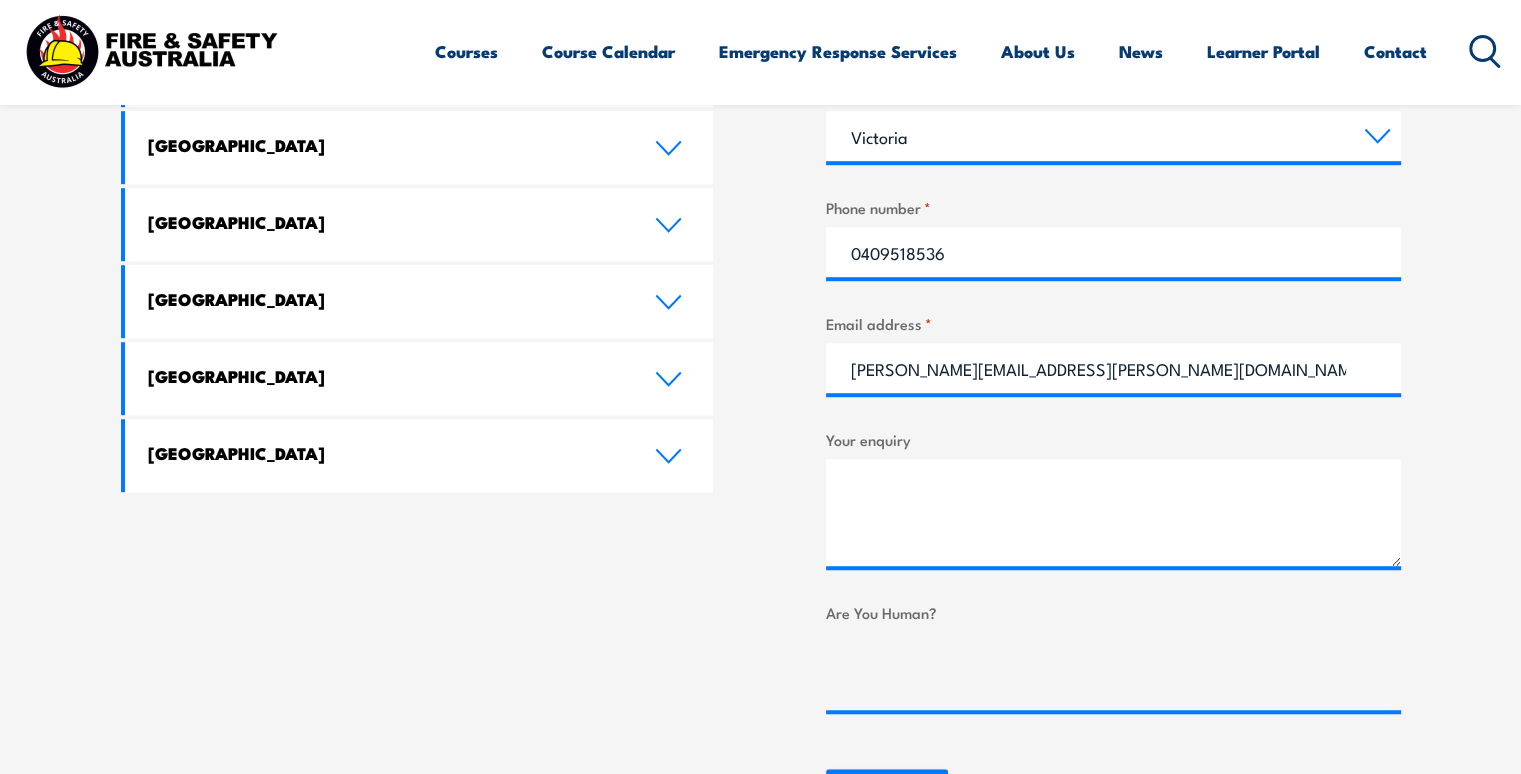 scroll, scrollTop: 1300, scrollLeft: 0, axis: vertical 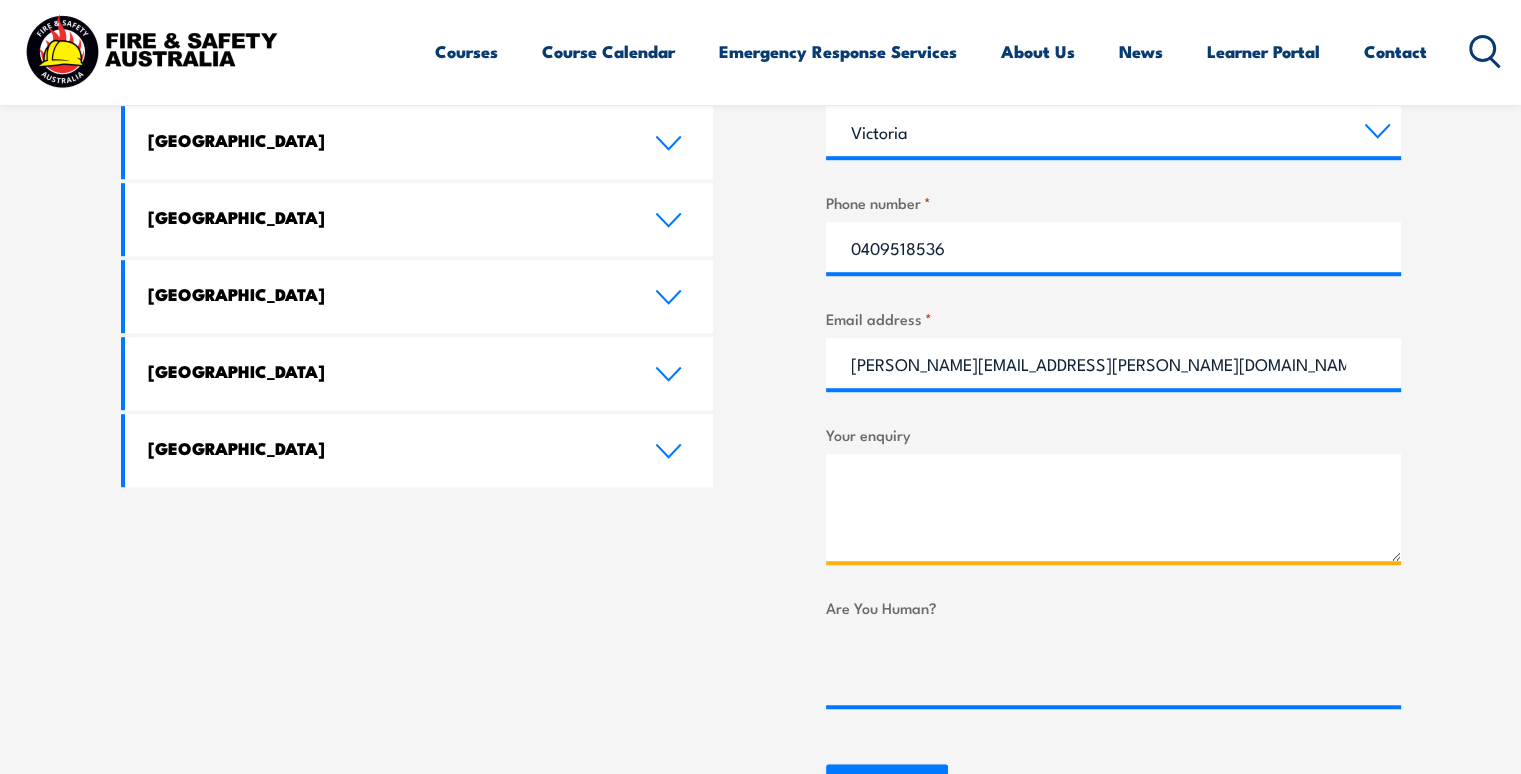 click on "Your enquiry" at bounding box center [1113, 507] 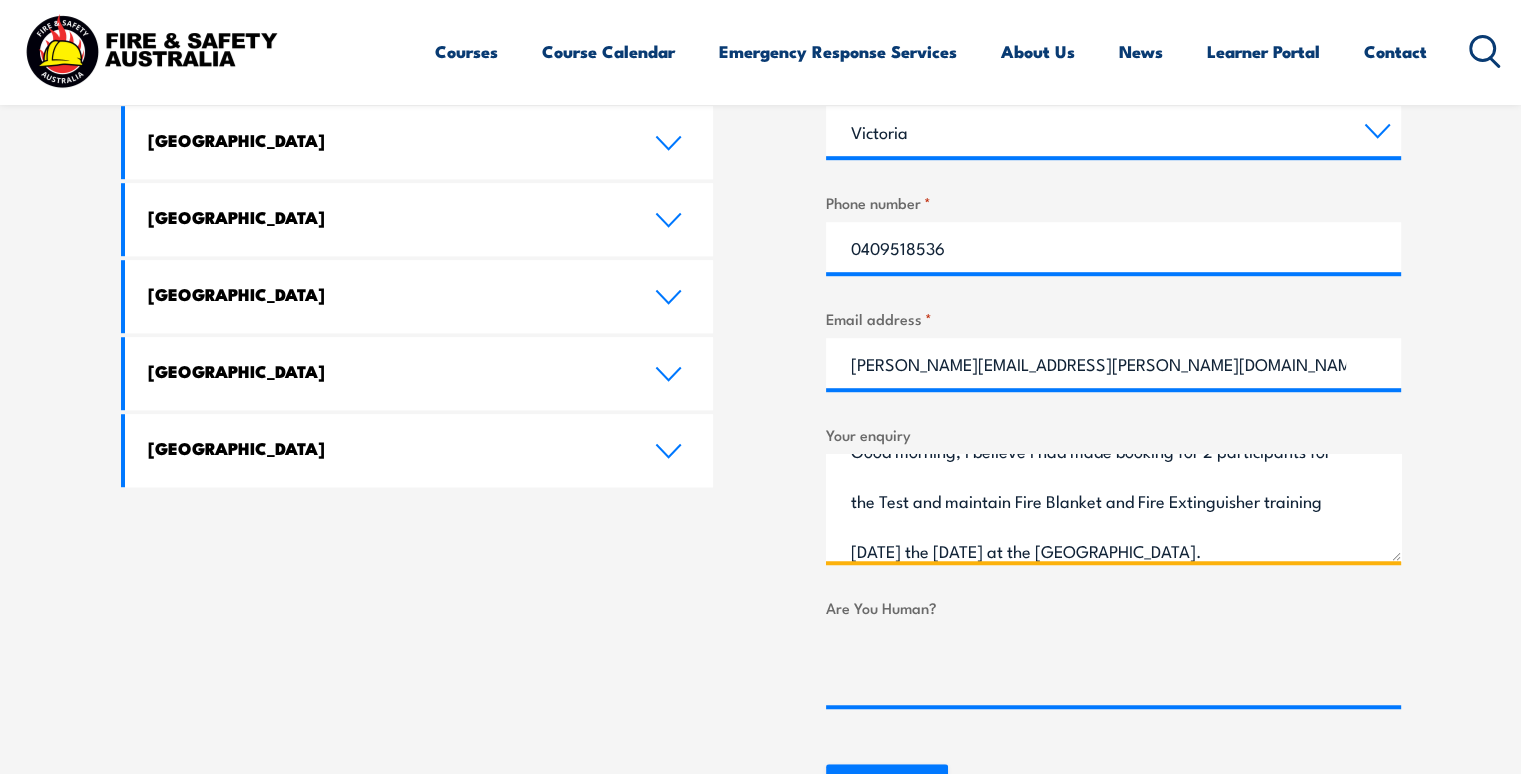 scroll, scrollTop: 79, scrollLeft: 0, axis: vertical 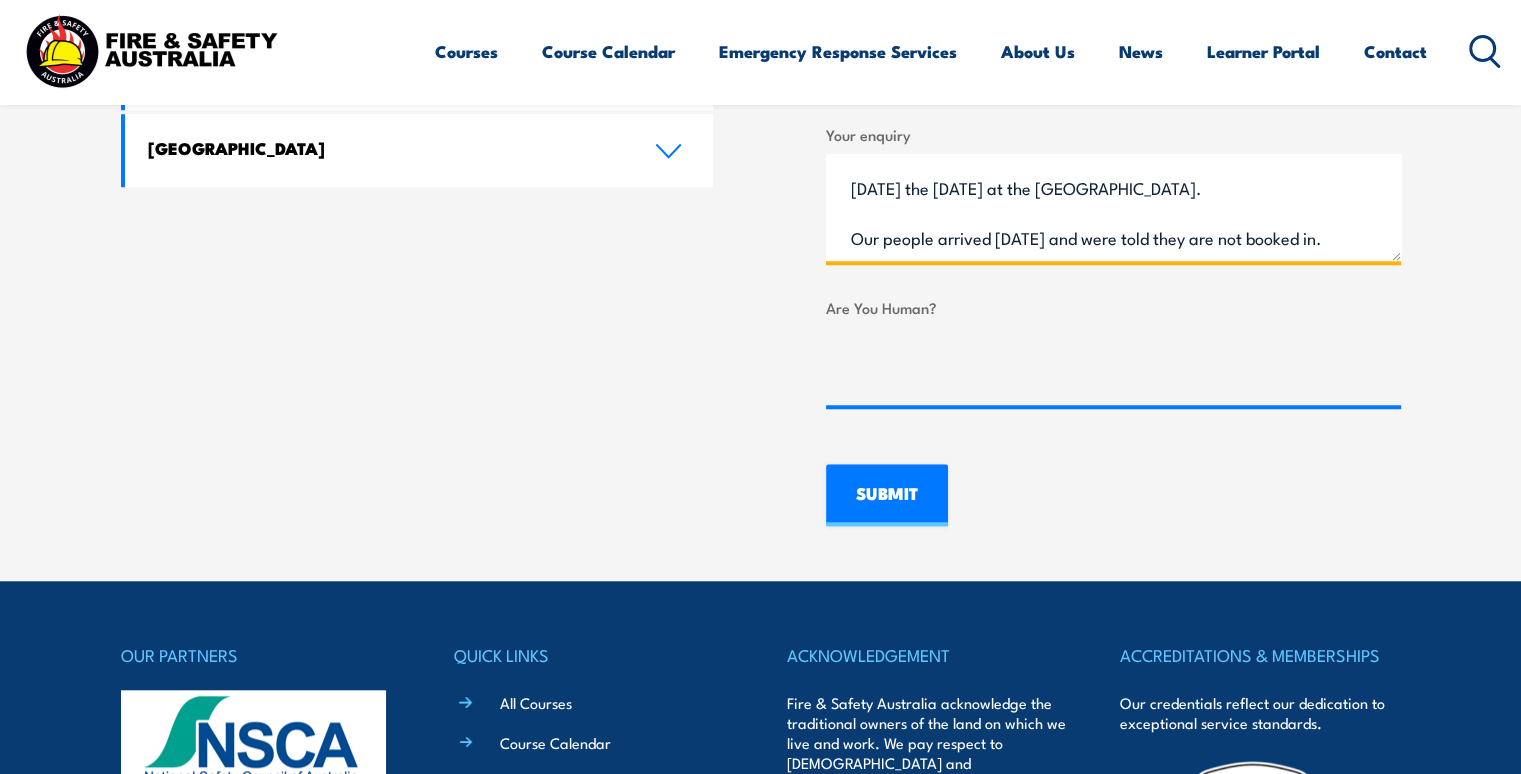 type on "Good morning, I believe I had made booking for 2 participants for the Test and maintain Fire Blanket and Fire Extinguisher training today the 22 July at the Sunshine West facility.
Our people arrived today and were told they are not booked in." 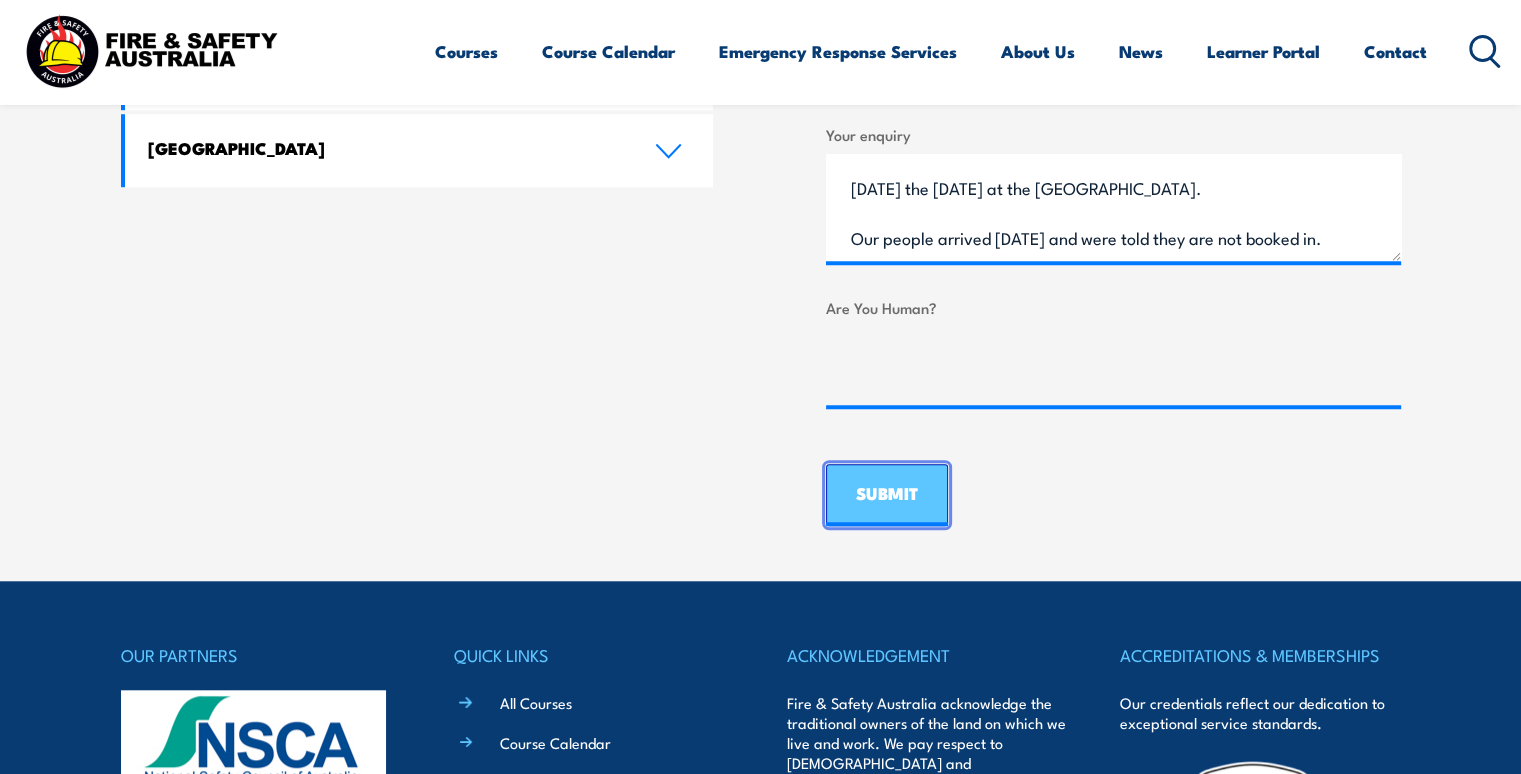 click on "SUBMIT" at bounding box center [887, 495] 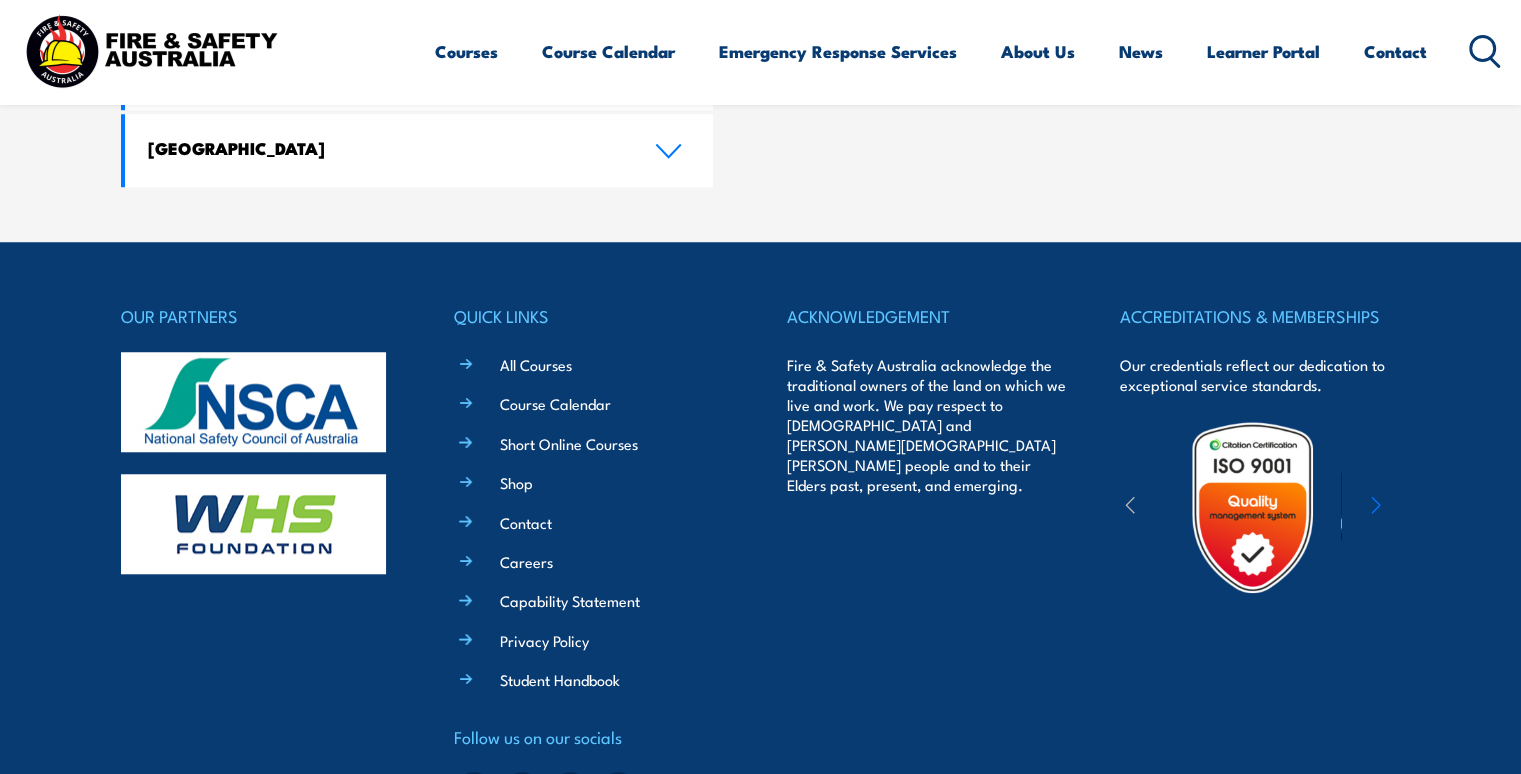 scroll, scrollTop: 0, scrollLeft: 0, axis: both 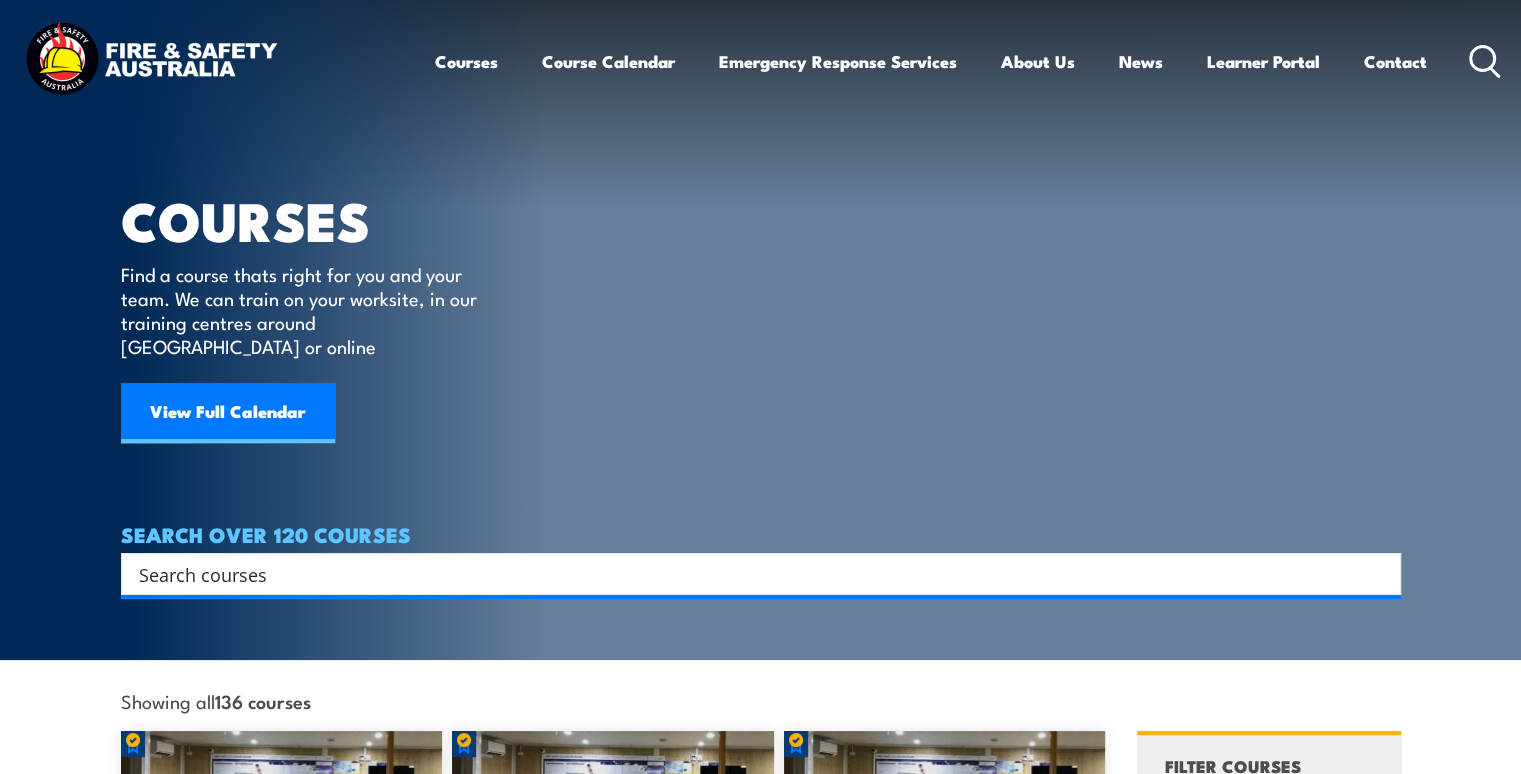 click at bounding box center (748, 574) 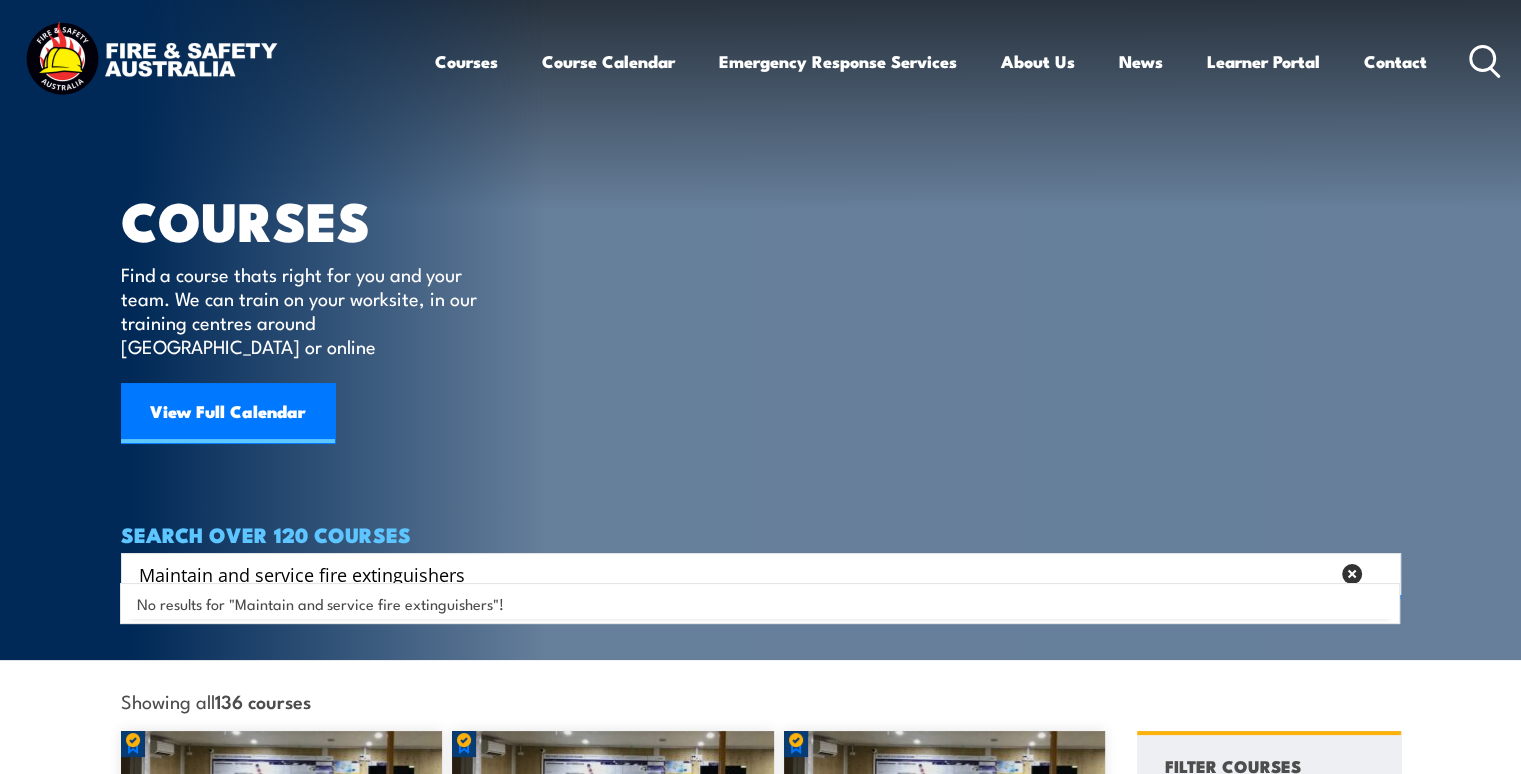 type on "Maintain and service fire extinguishers" 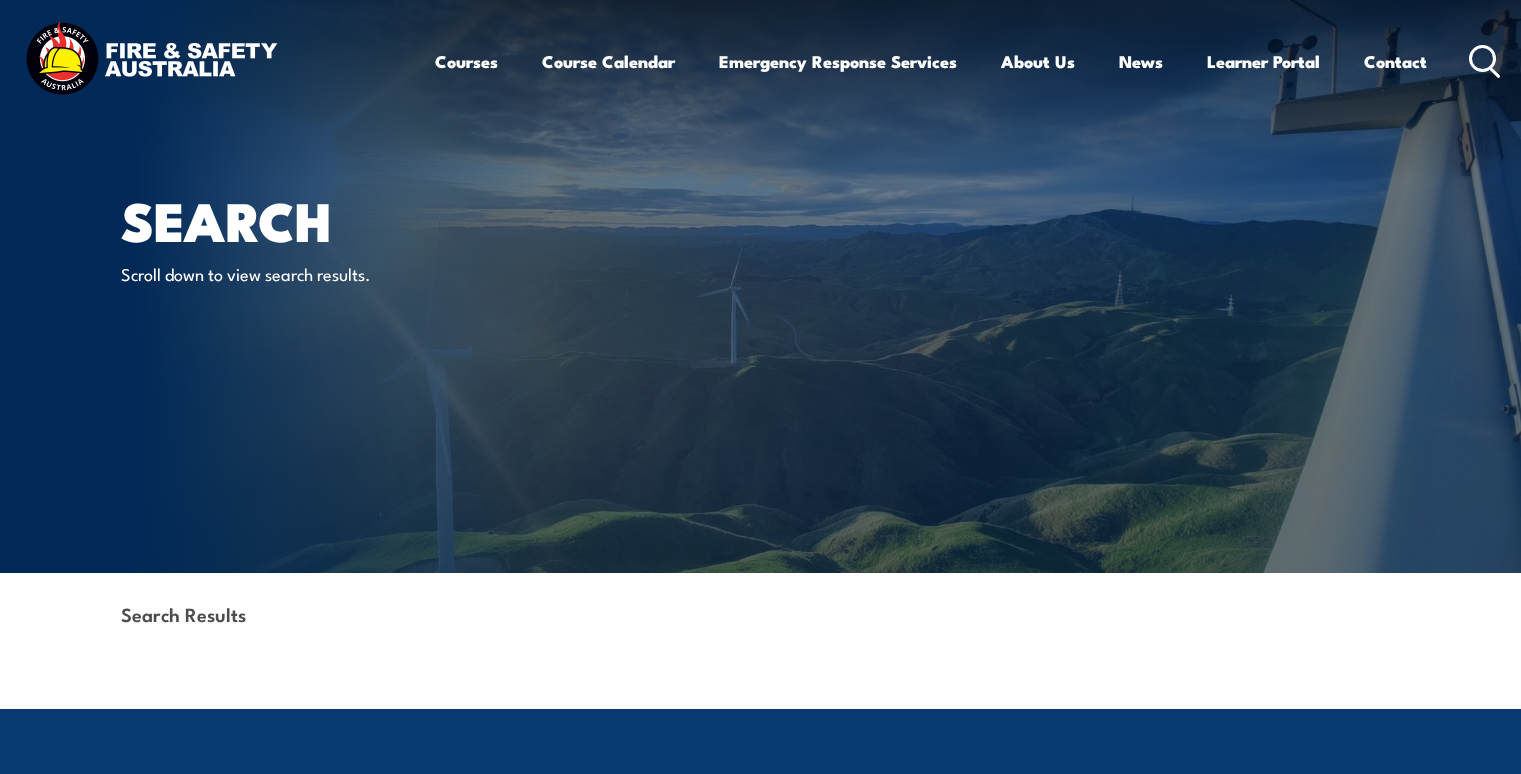 scroll, scrollTop: 0, scrollLeft: 0, axis: both 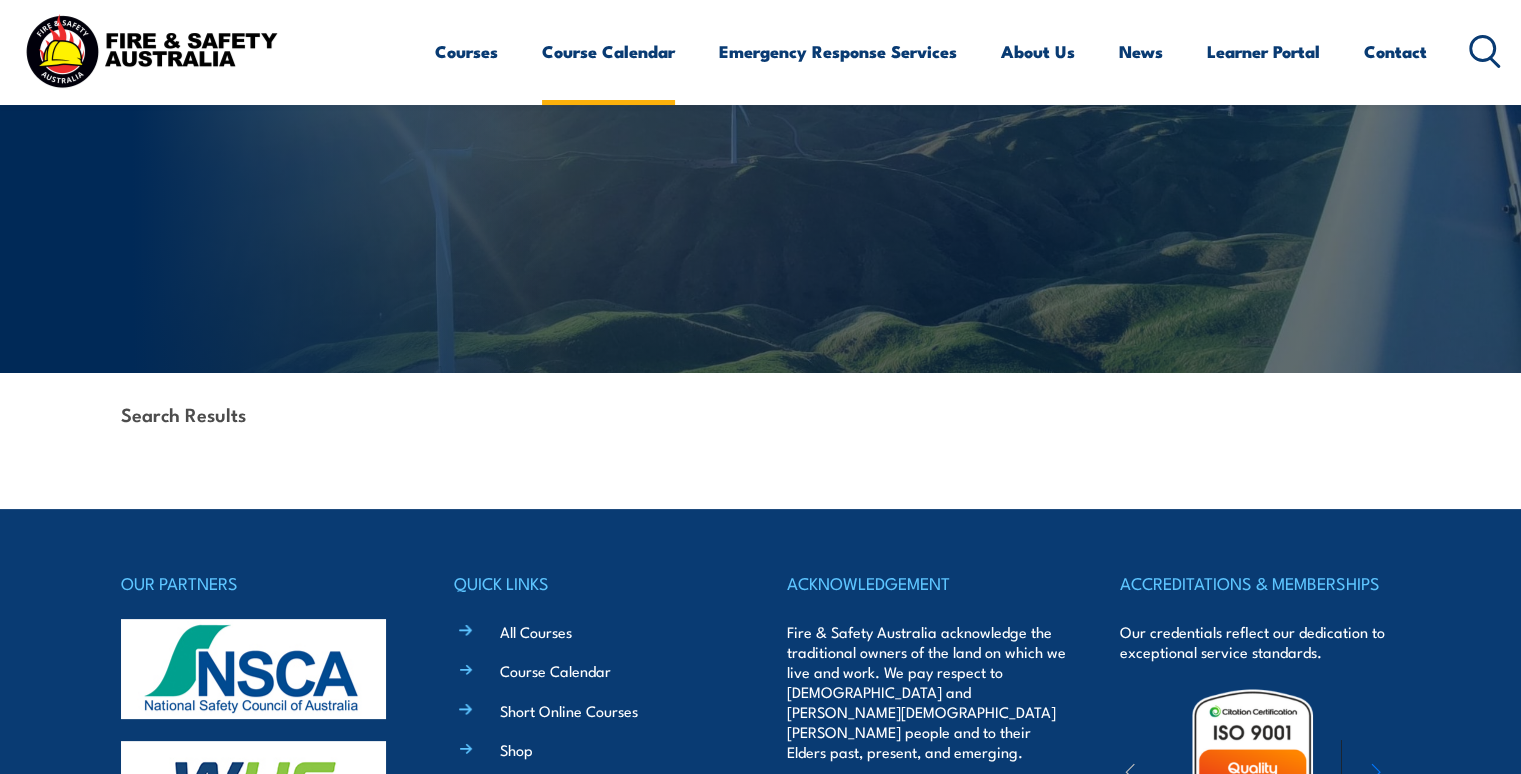 click on "Course Calendar" at bounding box center [608, 51] 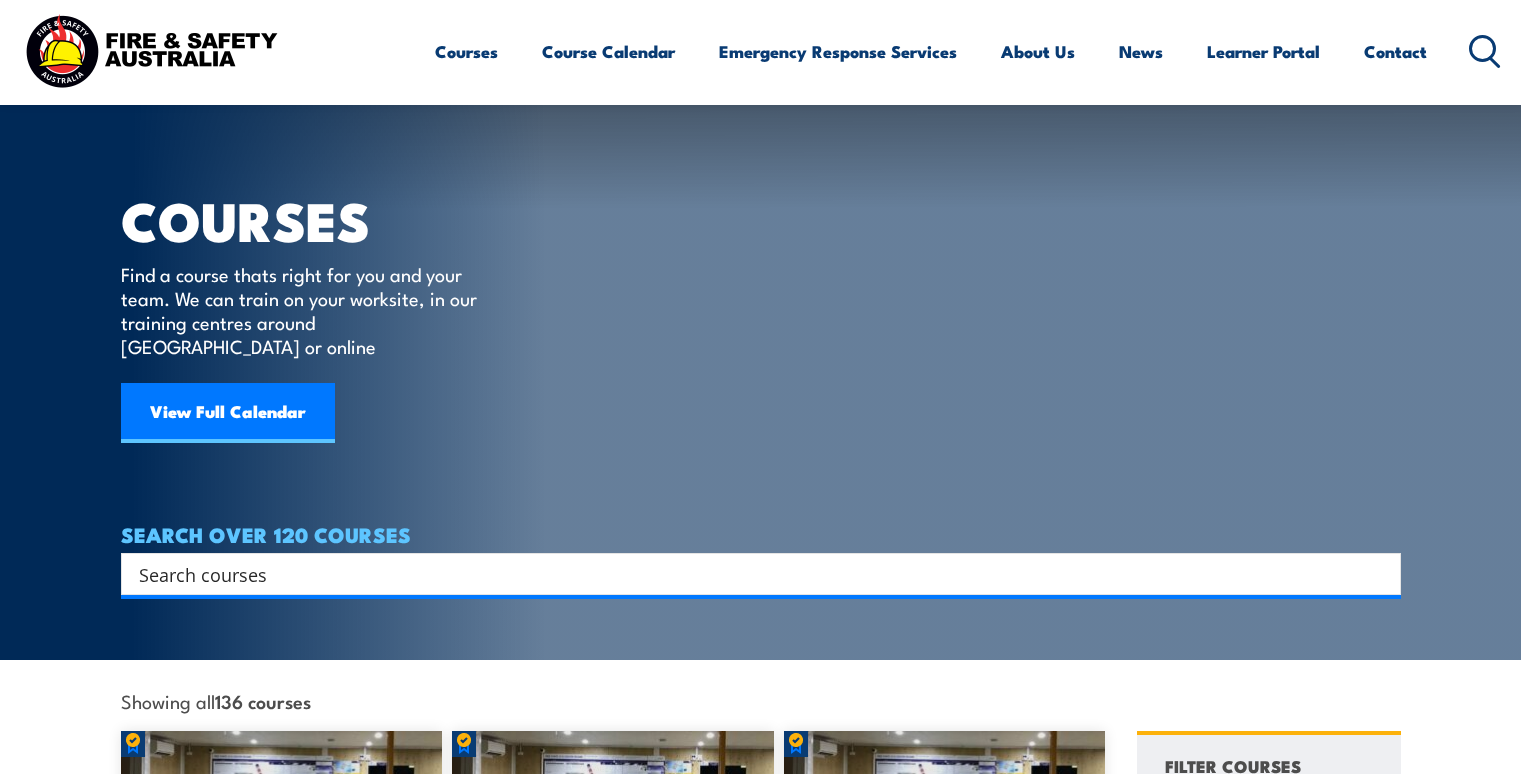 scroll, scrollTop: 400, scrollLeft: 0, axis: vertical 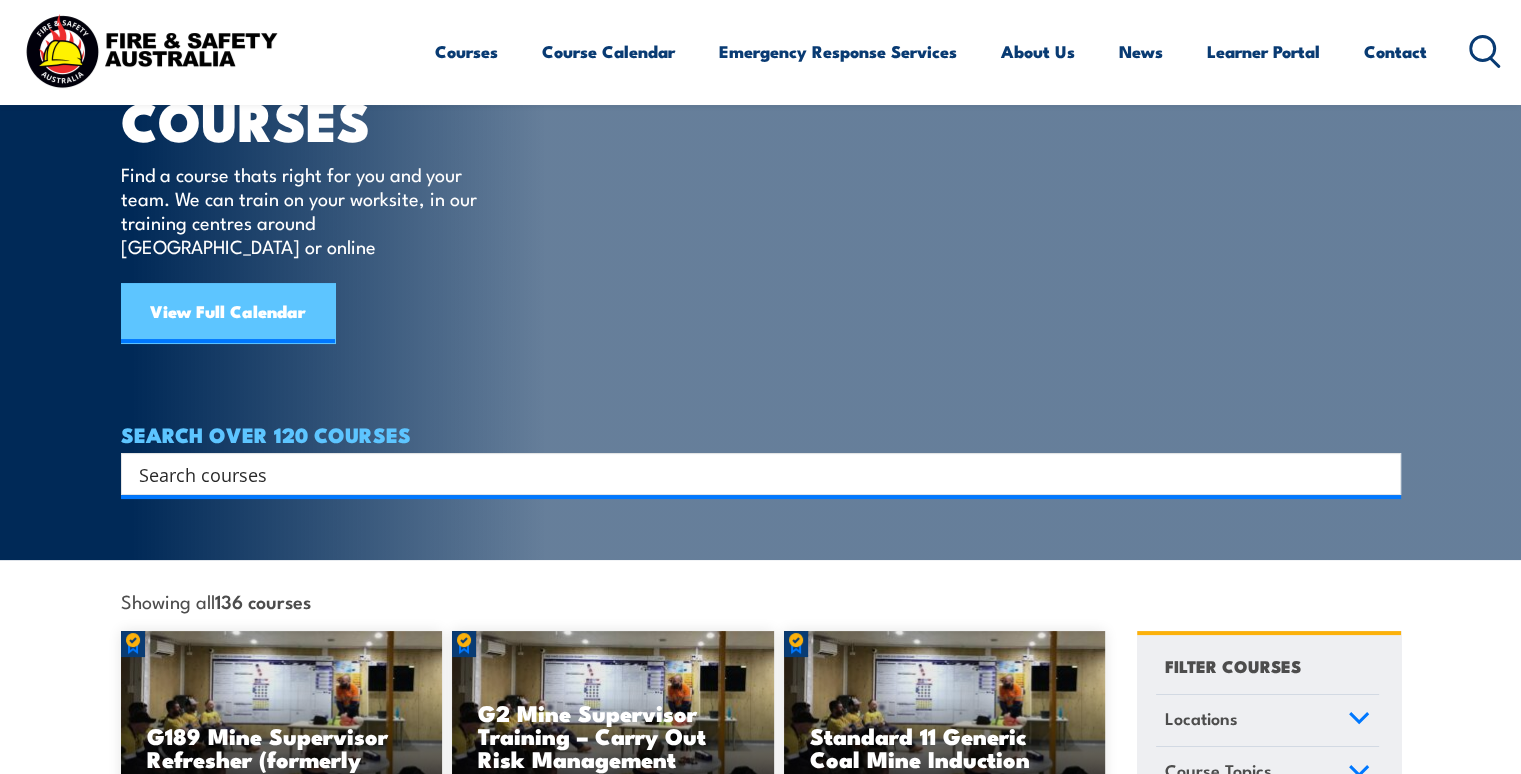 click on "View Full Calendar" at bounding box center [228, 313] 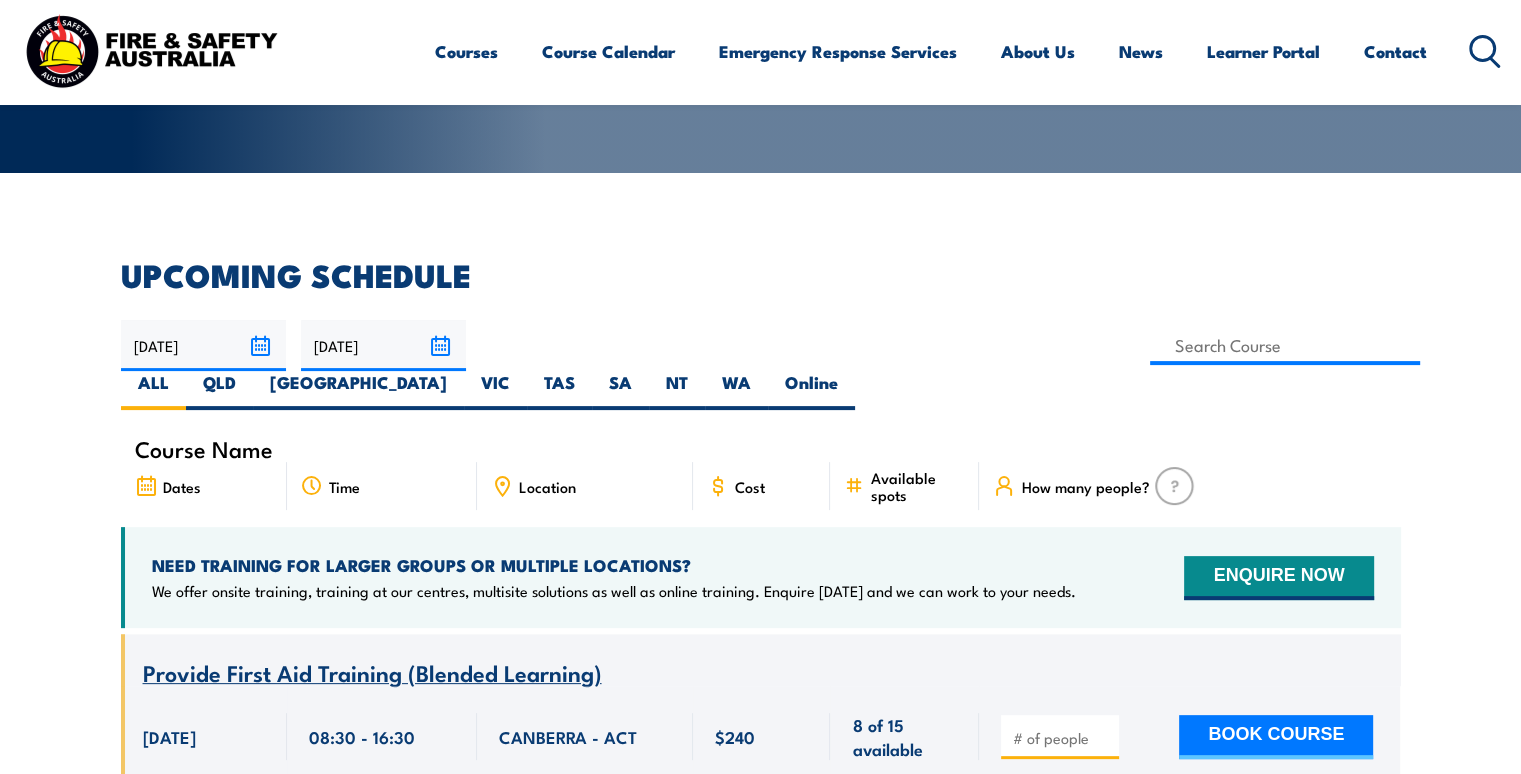 scroll, scrollTop: 400, scrollLeft: 0, axis: vertical 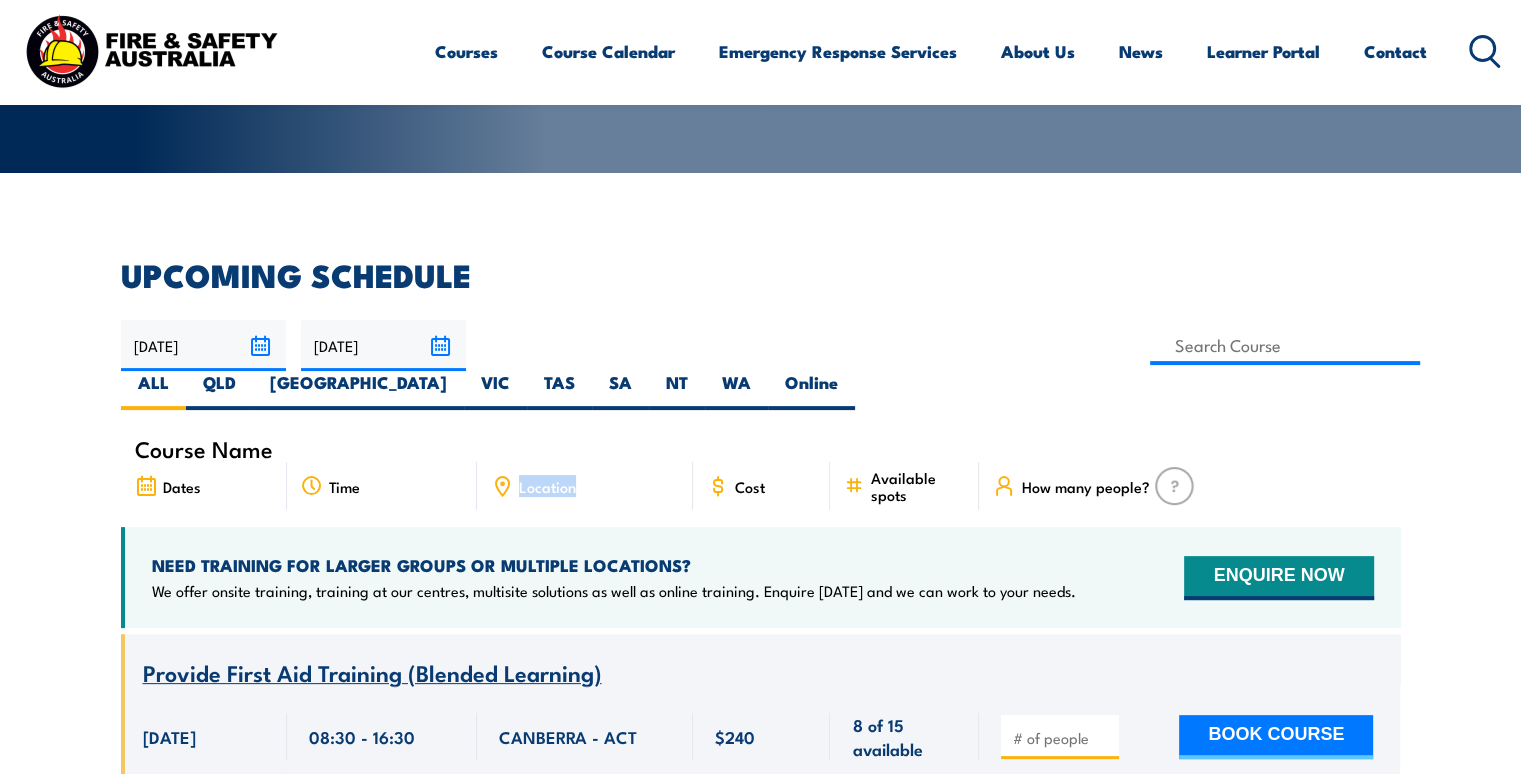 click on "Location" at bounding box center [547, 486] 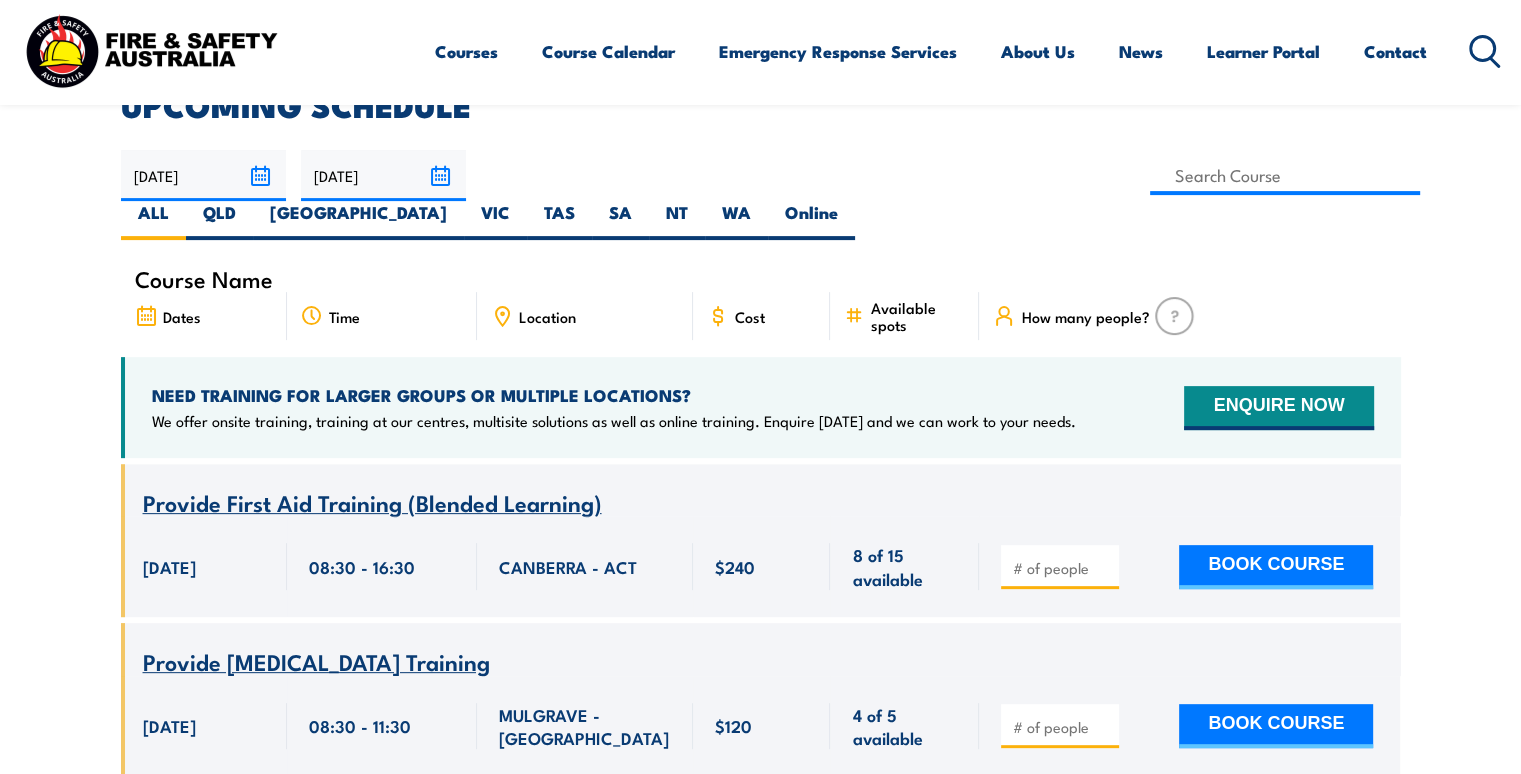 scroll, scrollTop: 700, scrollLeft: 0, axis: vertical 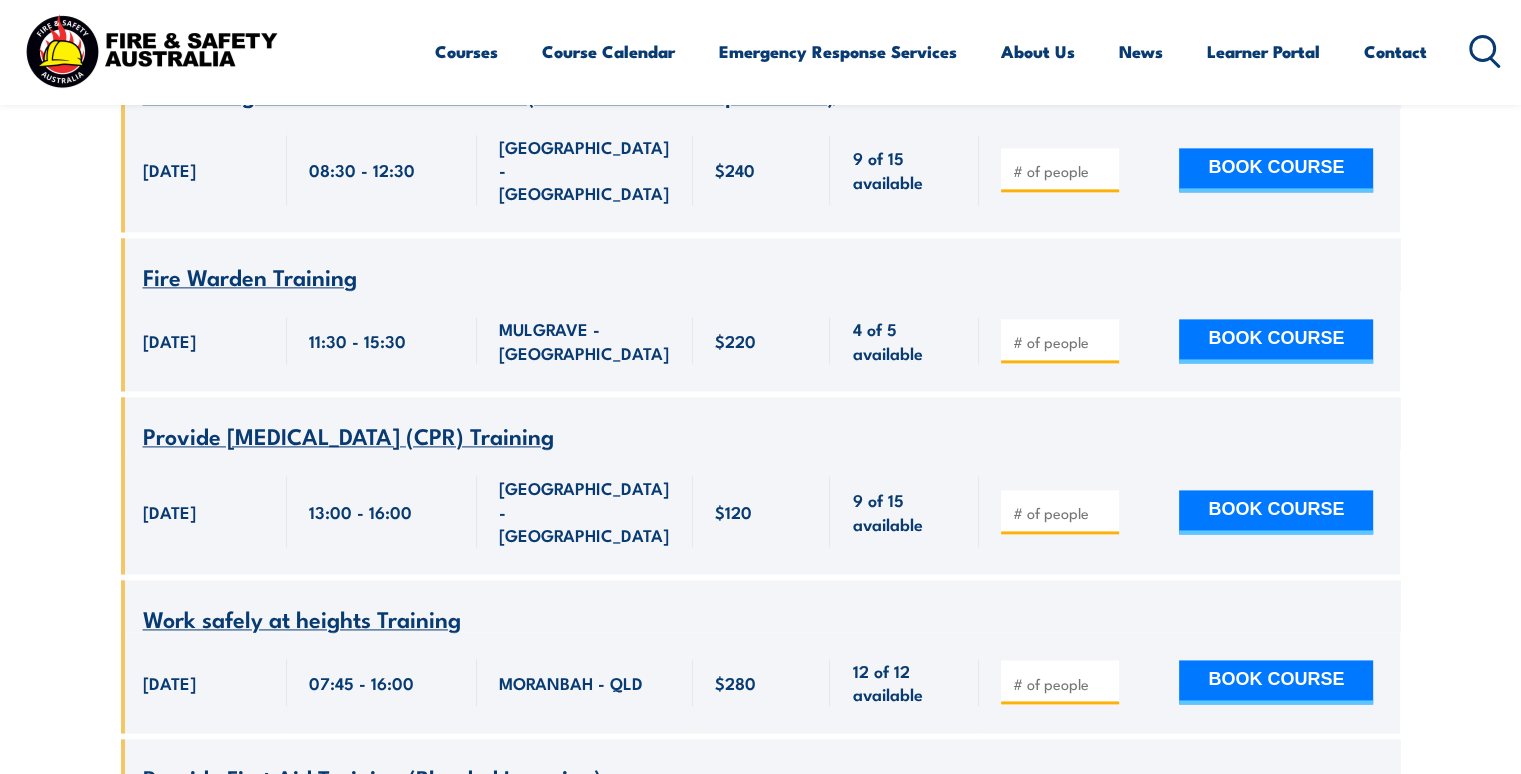 click at bounding box center [1062, 1185] 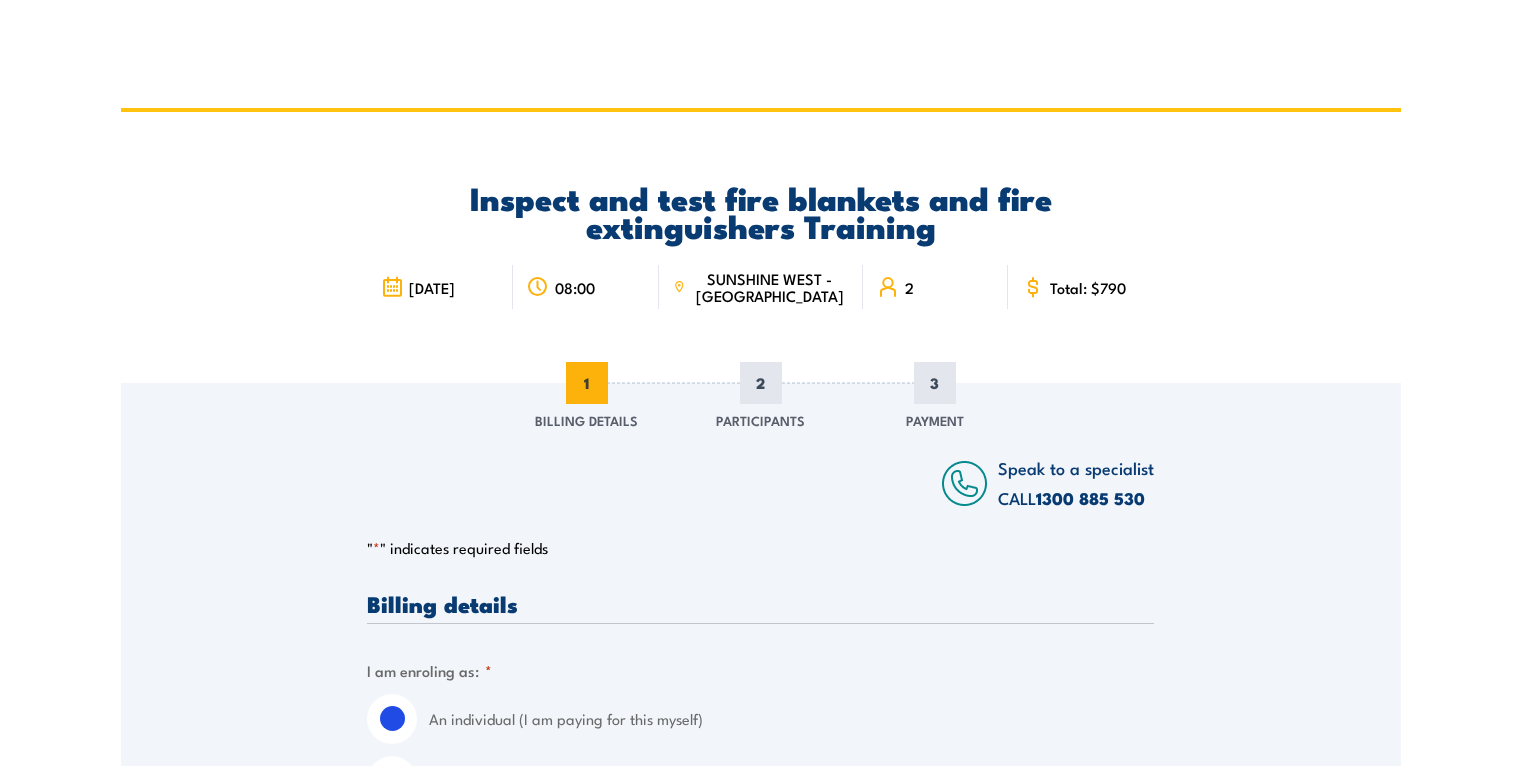 scroll, scrollTop: 0, scrollLeft: 0, axis: both 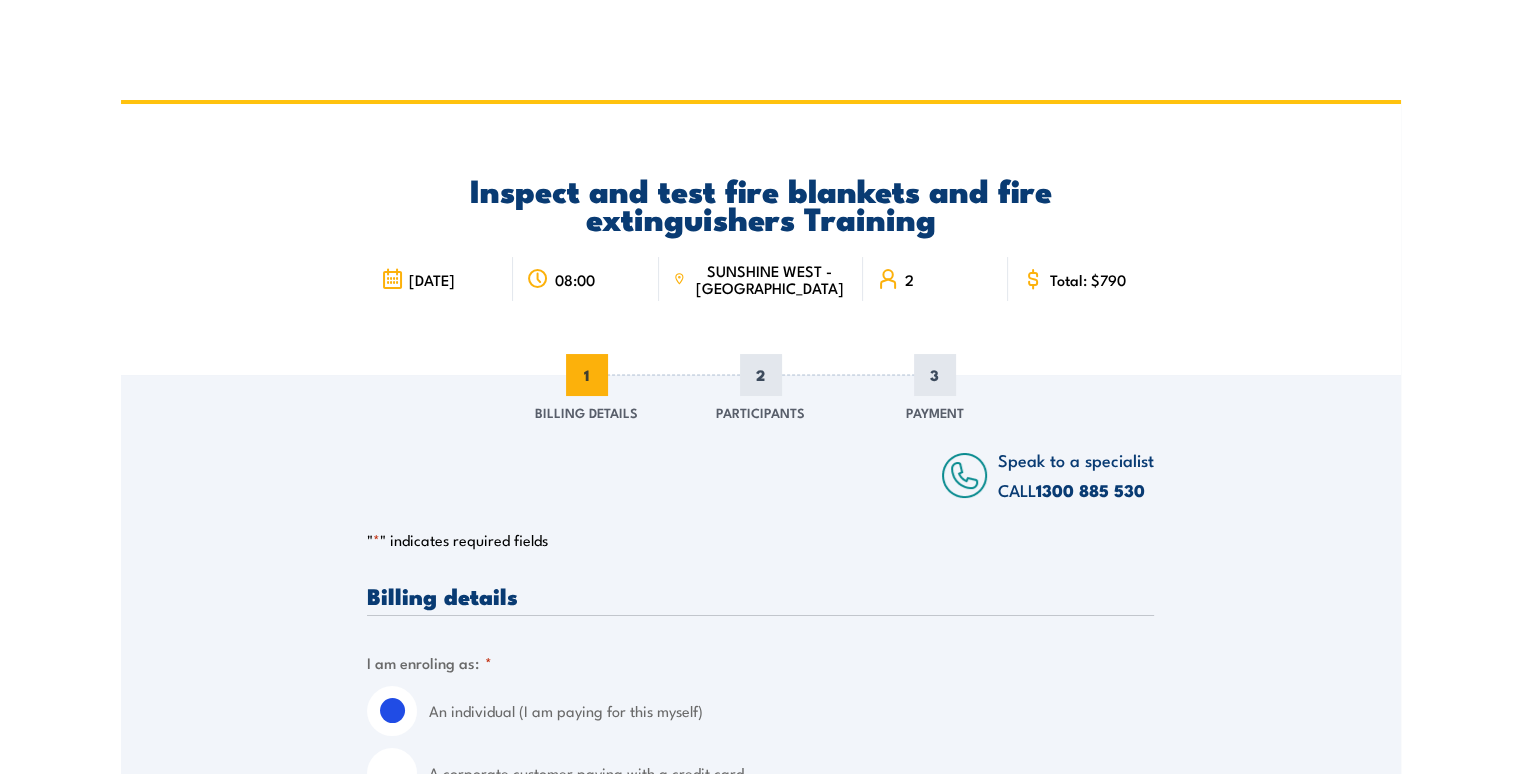 click on "2" at bounding box center (761, 375) 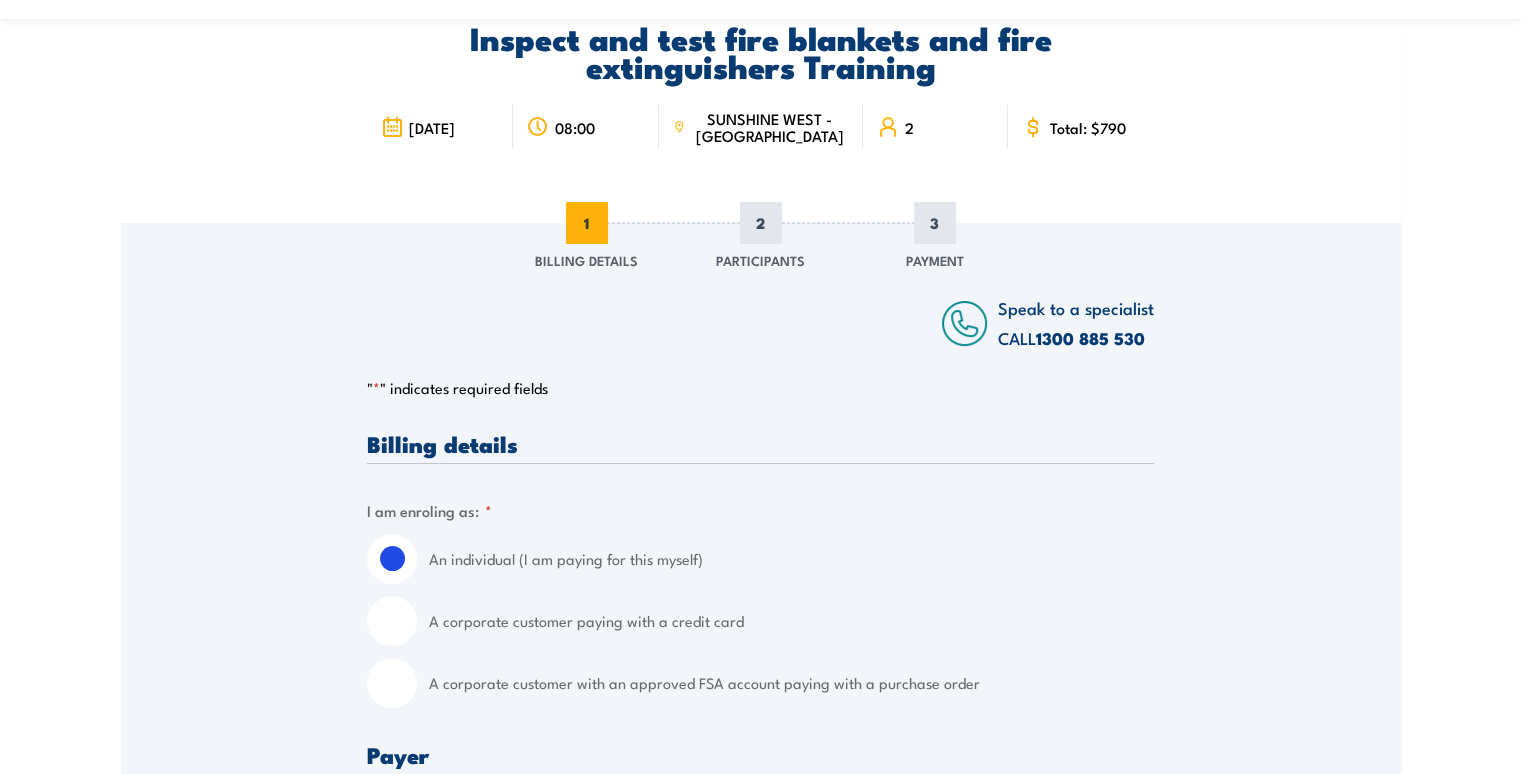 scroll, scrollTop: 300, scrollLeft: 0, axis: vertical 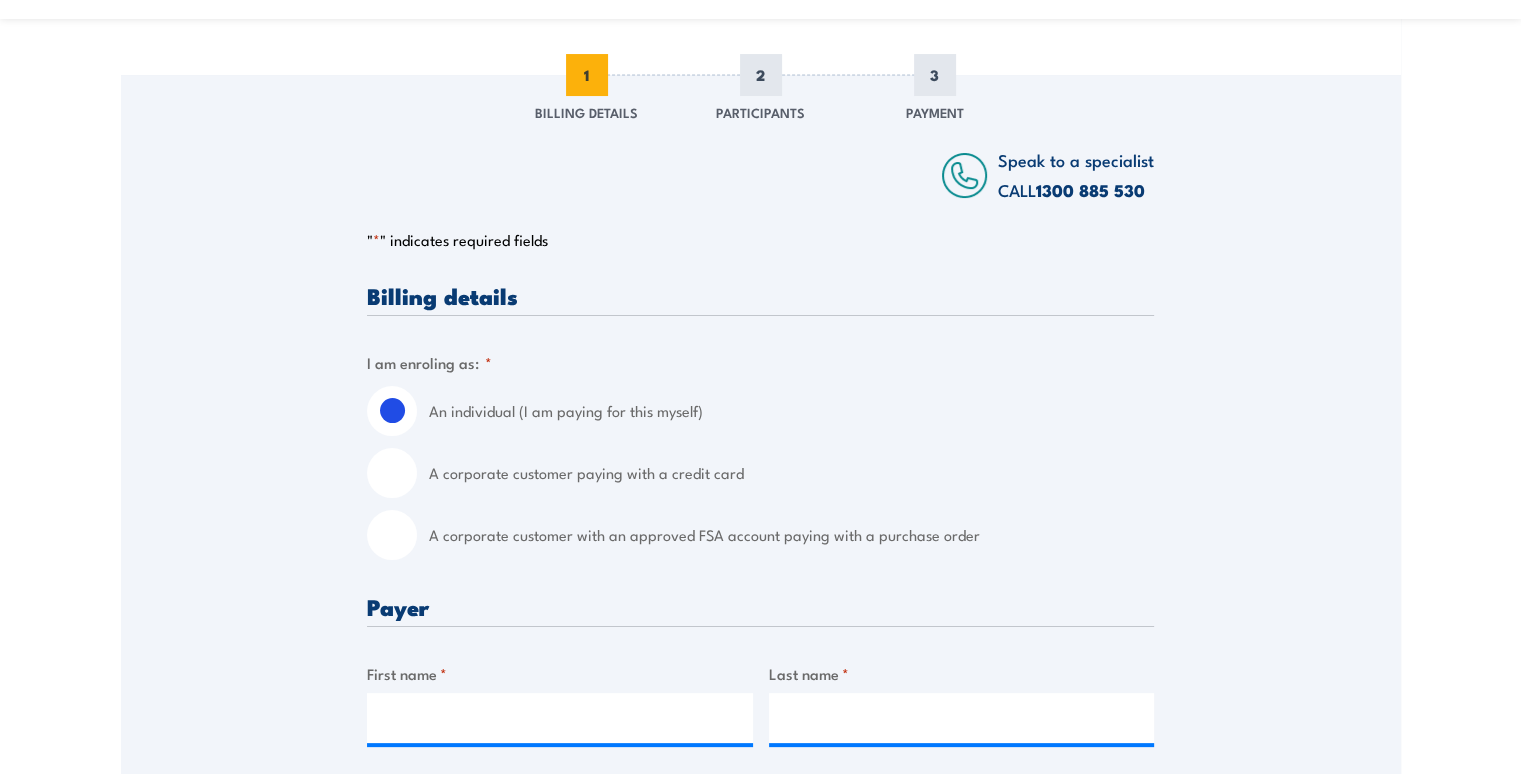 click on "A corporate customer with an approved FSA account paying with a purchase order" at bounding box center [392, 535] 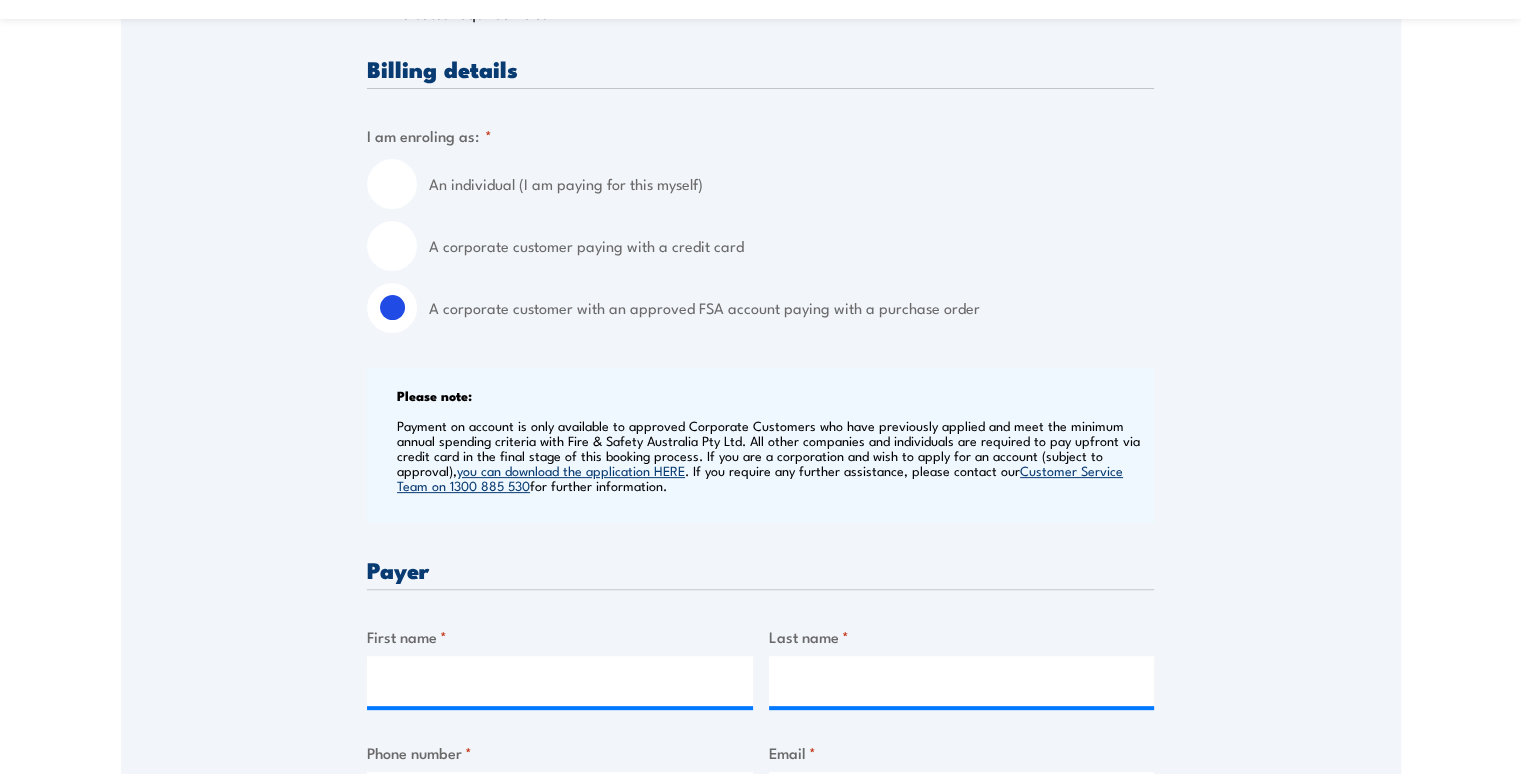 scroll, scrollTop: 800, scrollLeft: 0, axis: vertical 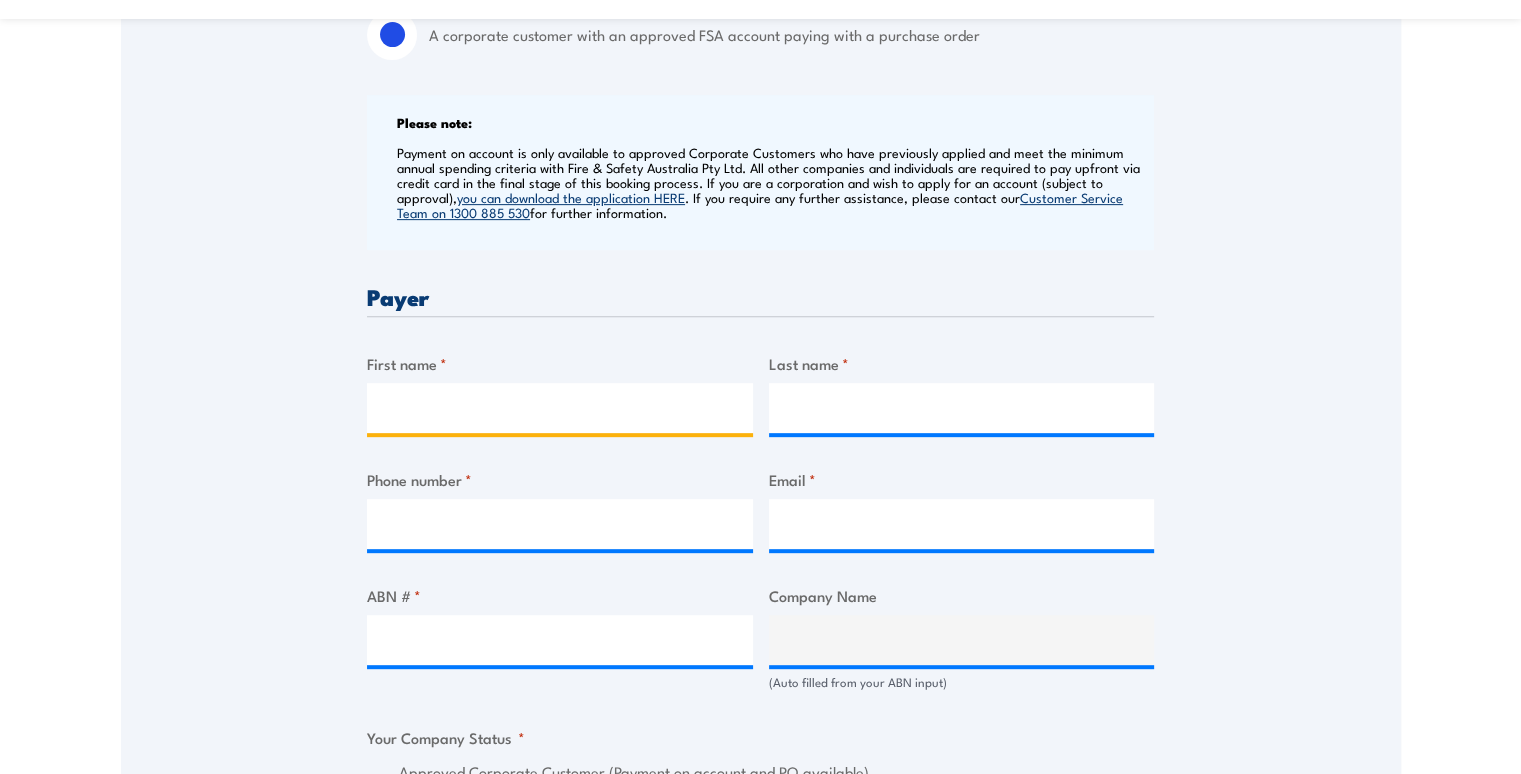 click on "First name *" at bounding box center [560, 408] 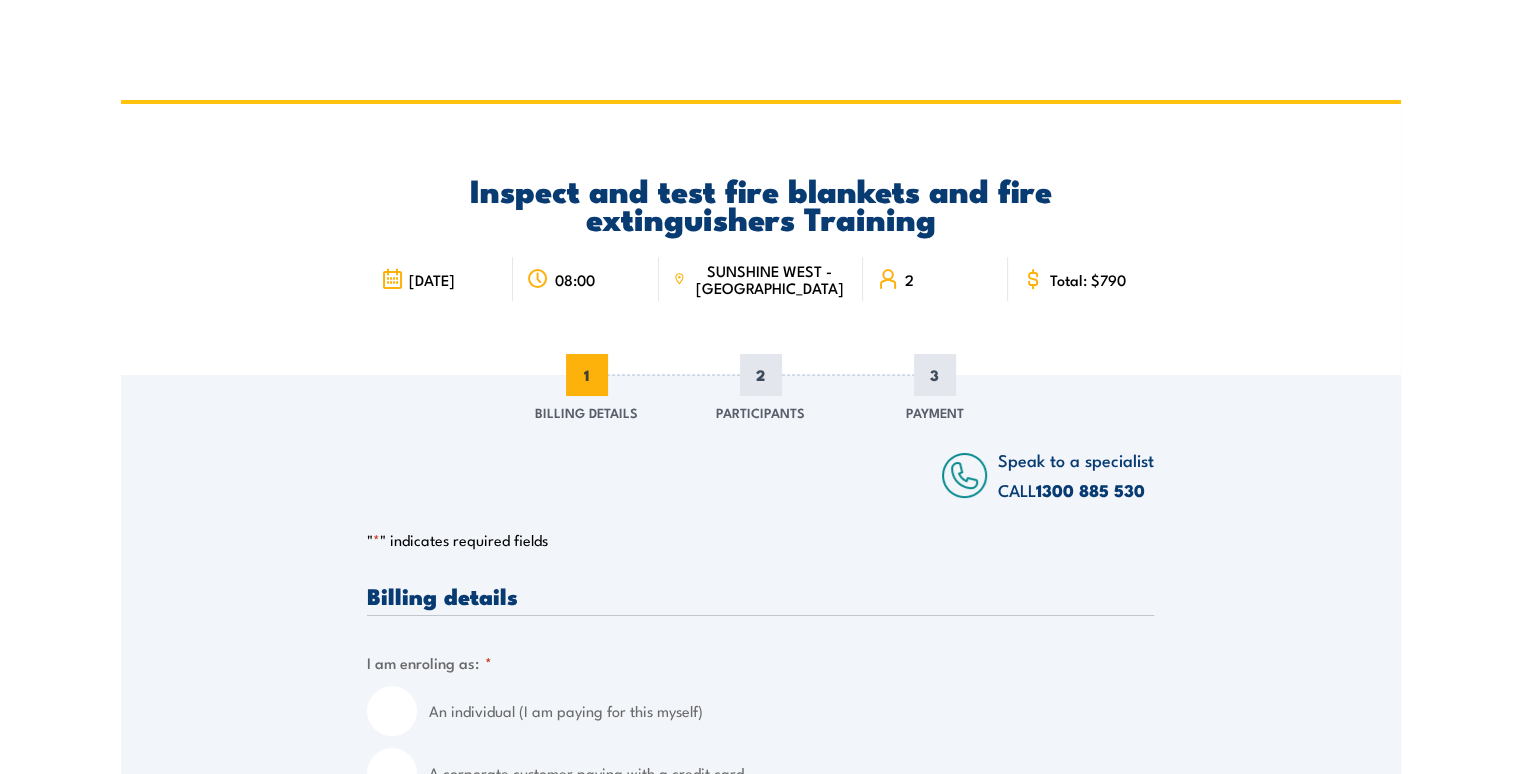 scroll, scrollTop: 100, scrollLeft: 0, axis: vertical 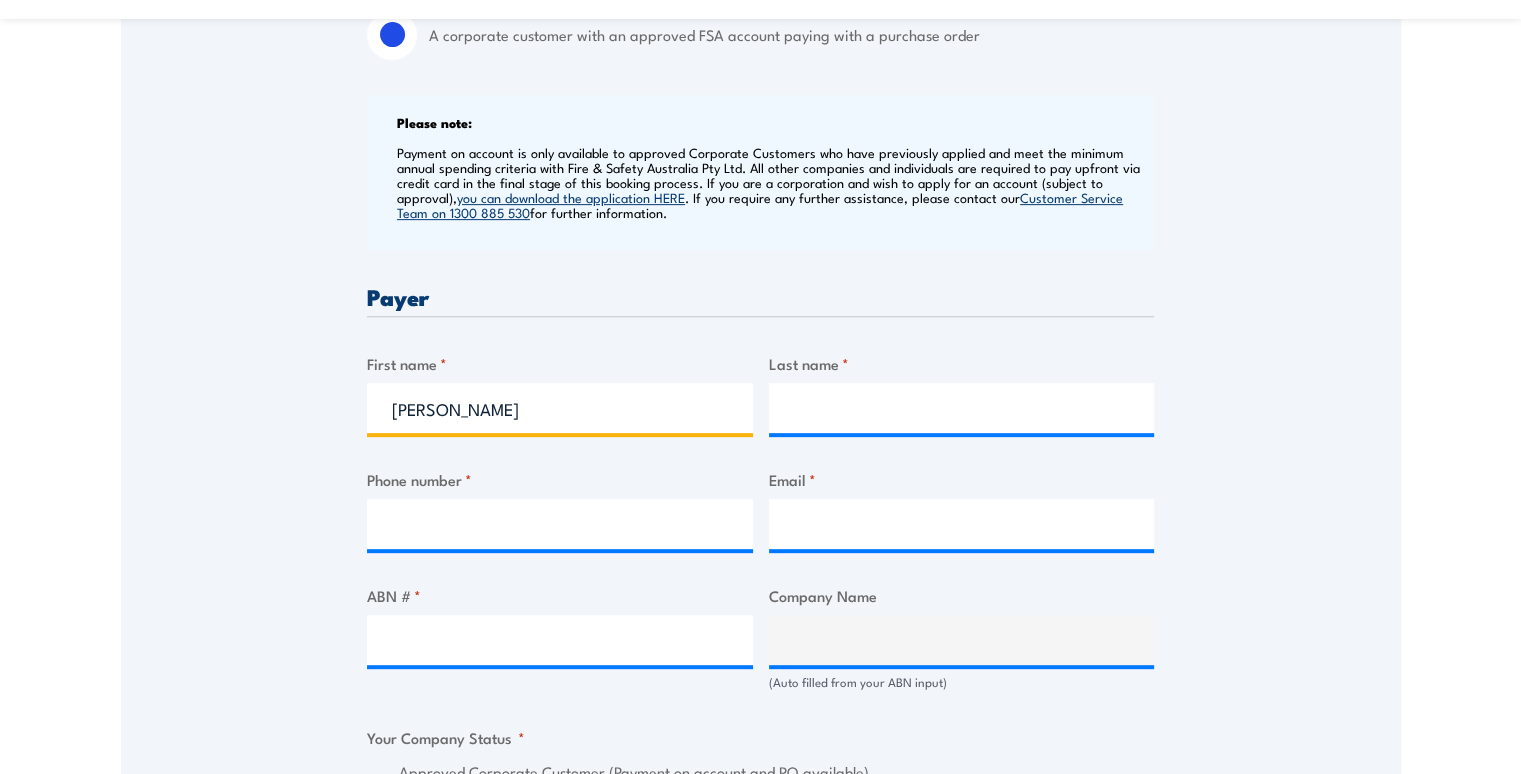 type on "Nicole" 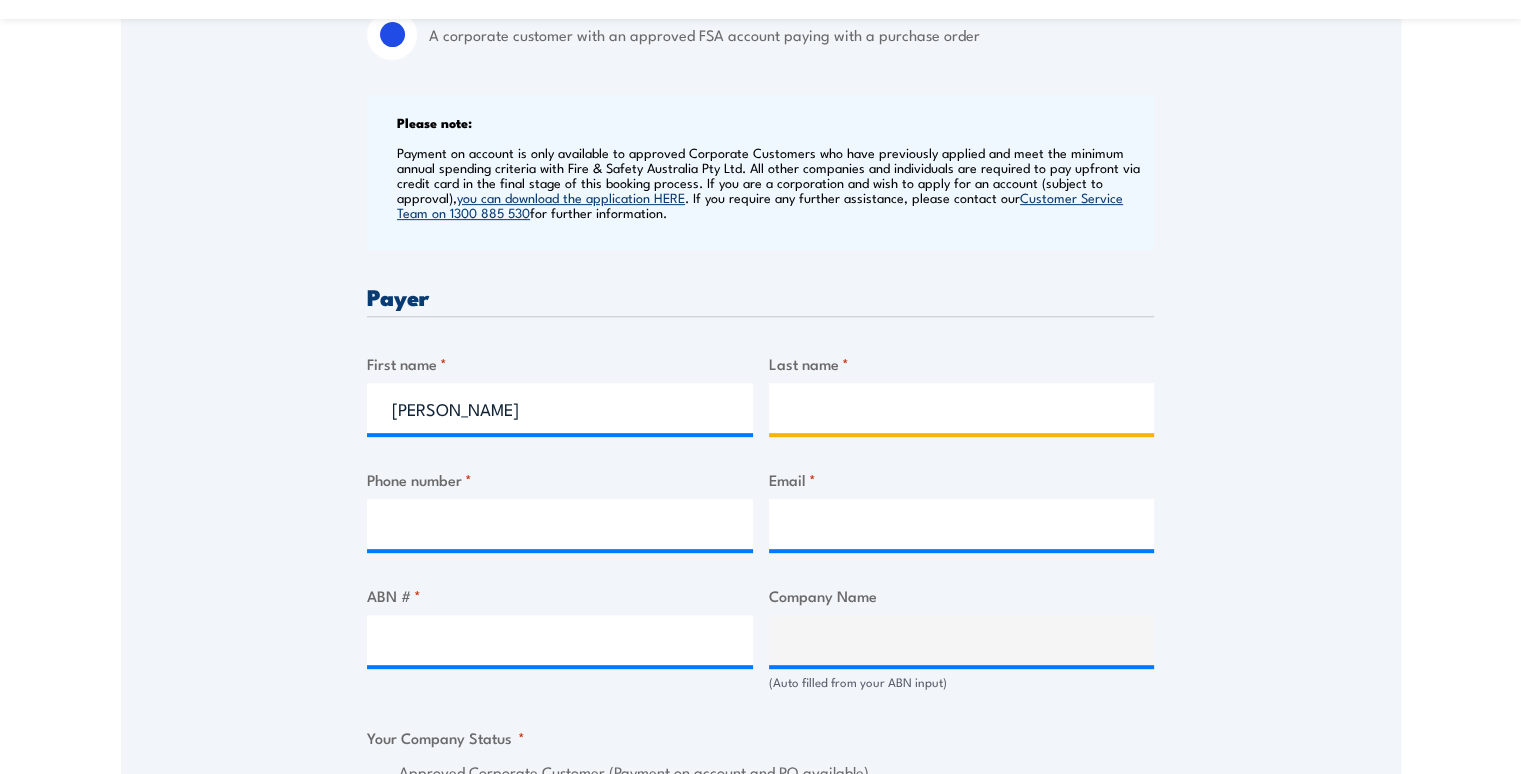 click on "Last name *" at bounding box center (962, 408) 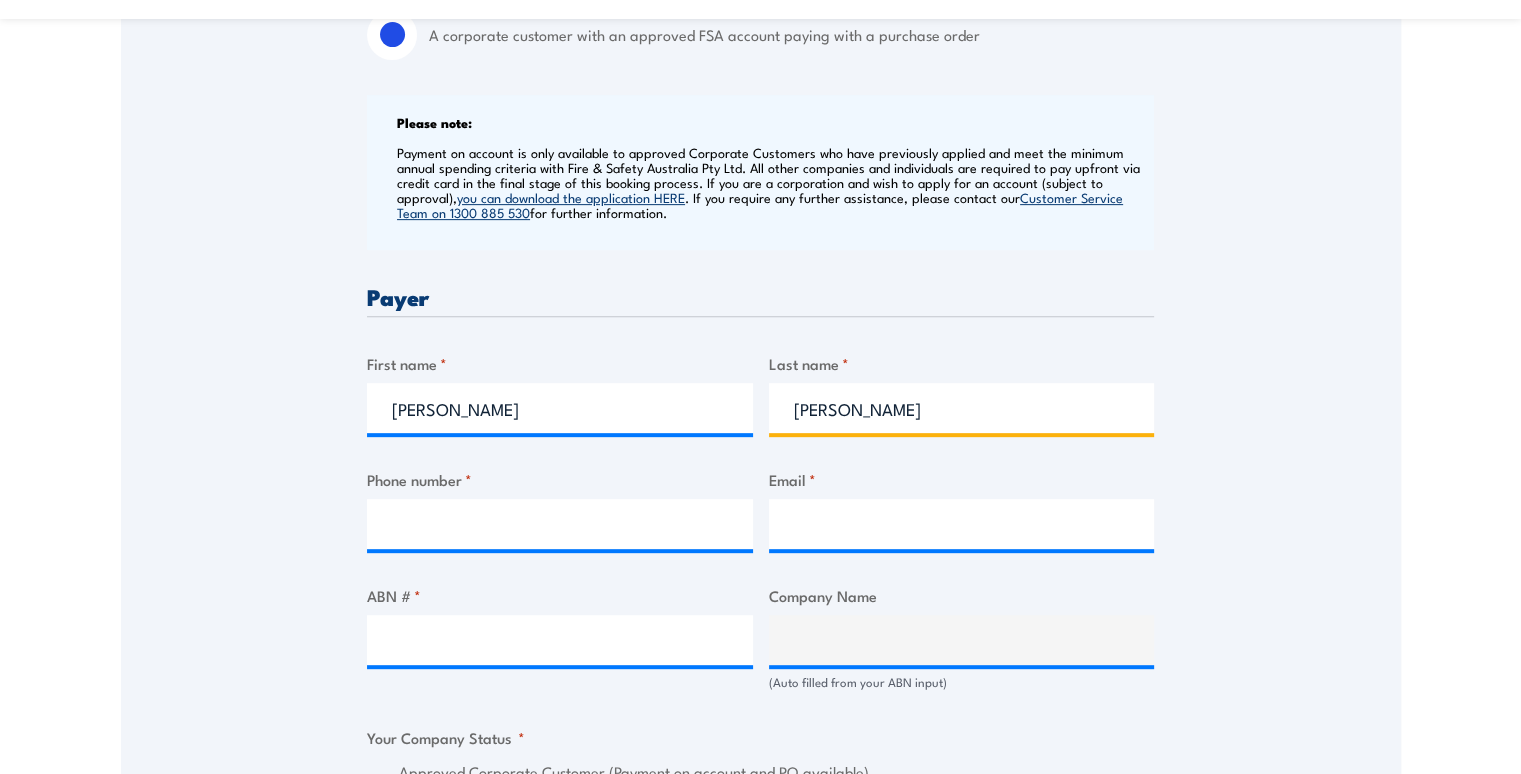 type on "Ross" 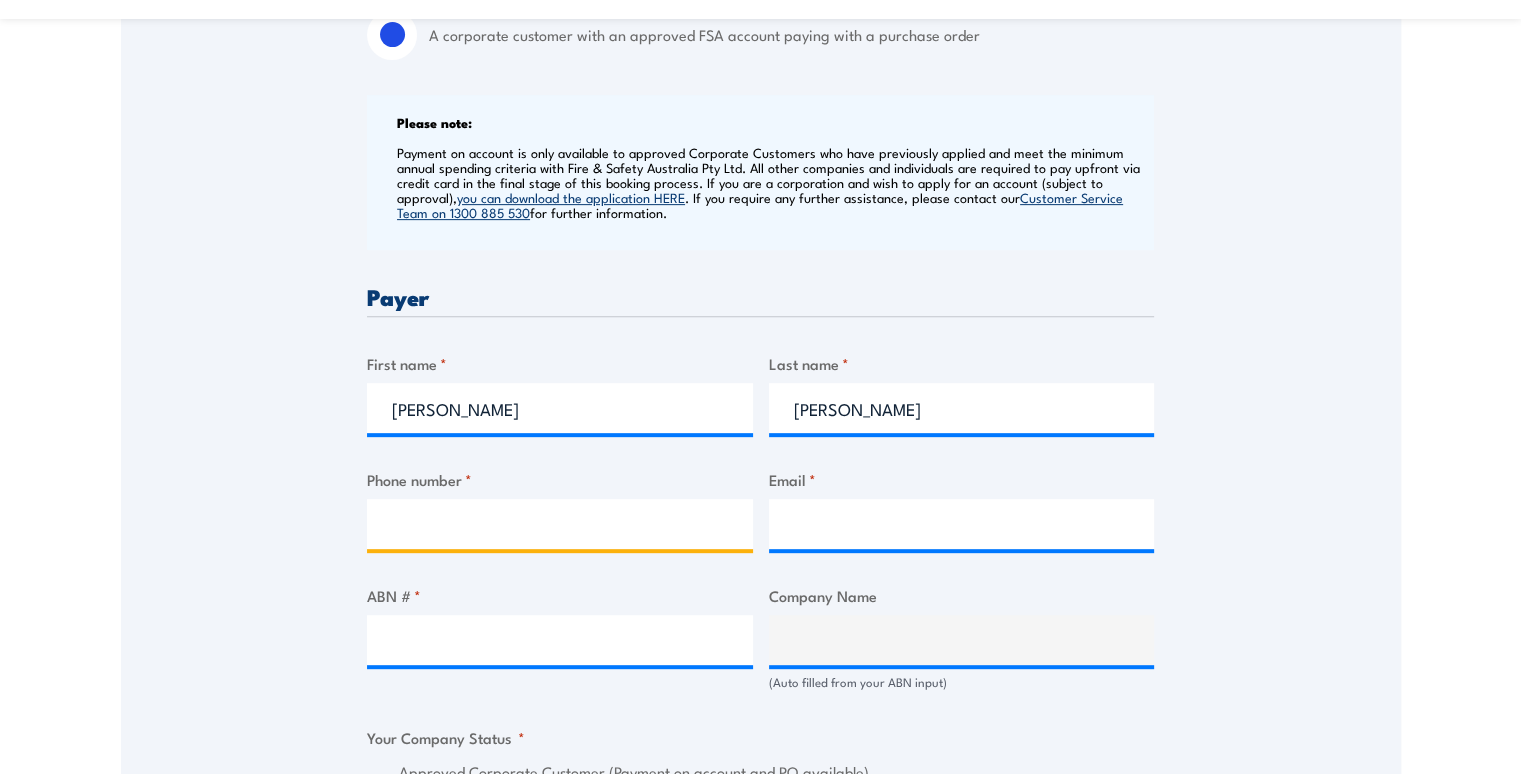 click on "Phone number *" at bounding box center [560, 524] 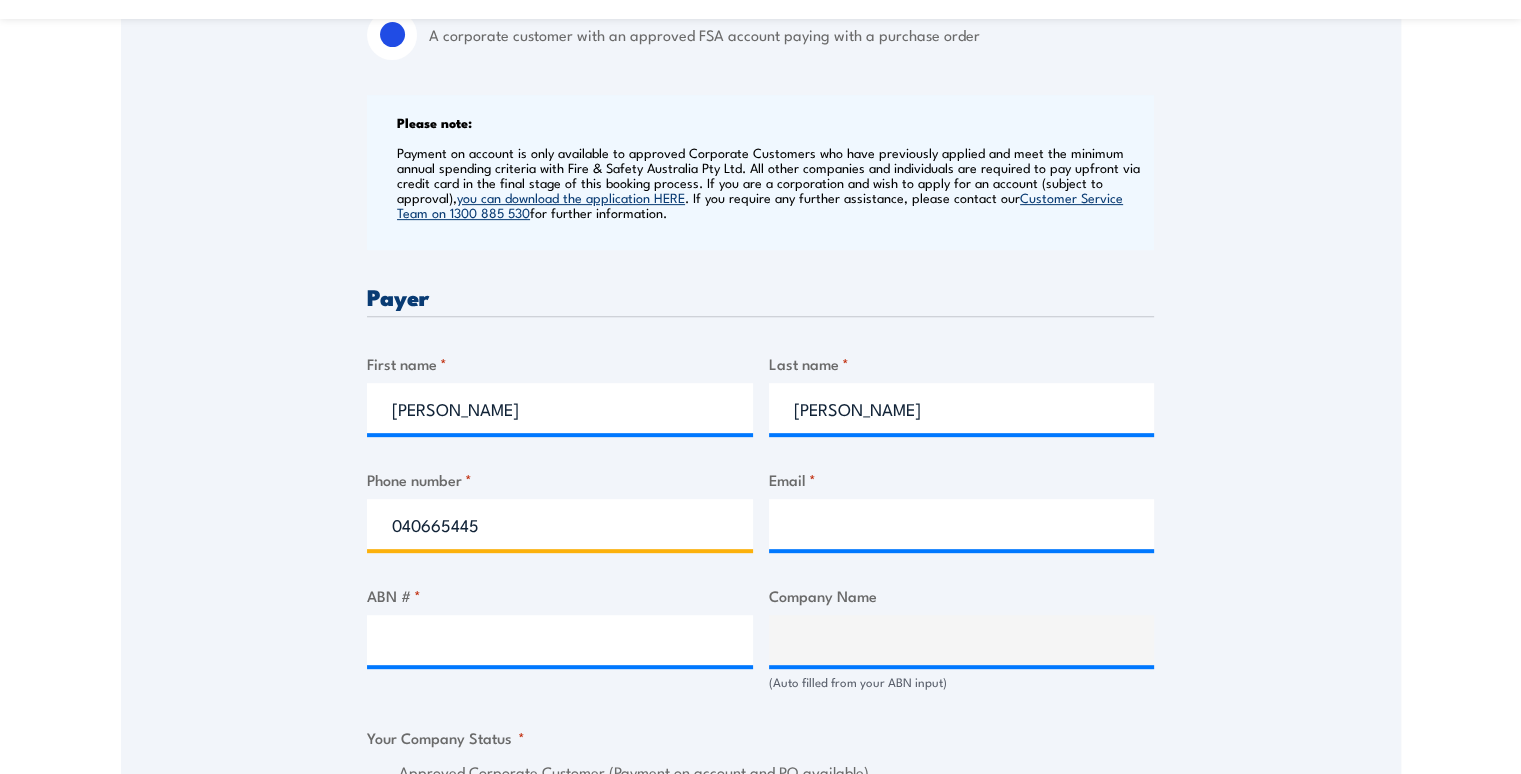 type on "040665445" 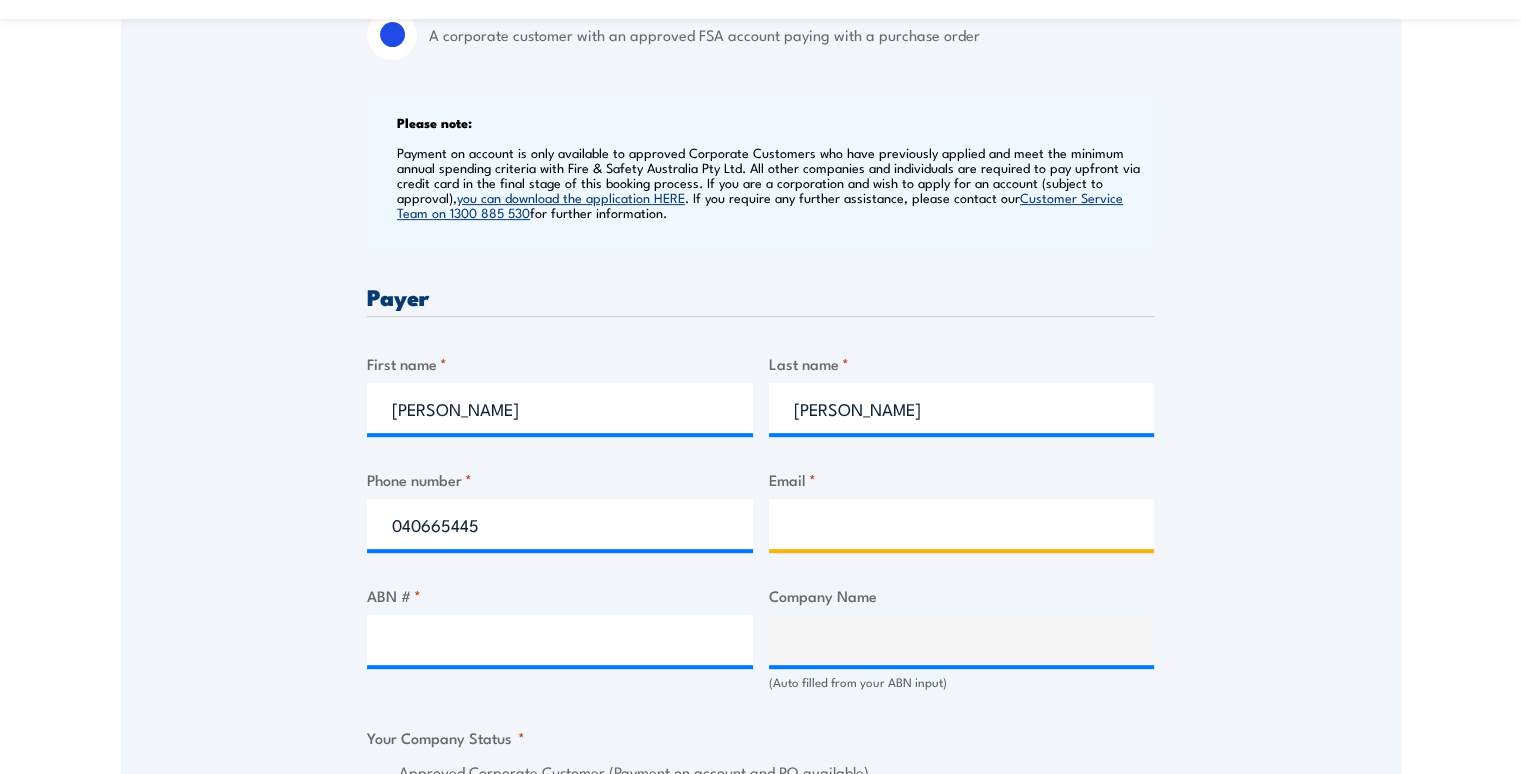 click on "Email *" at bounding box center [962, 524] 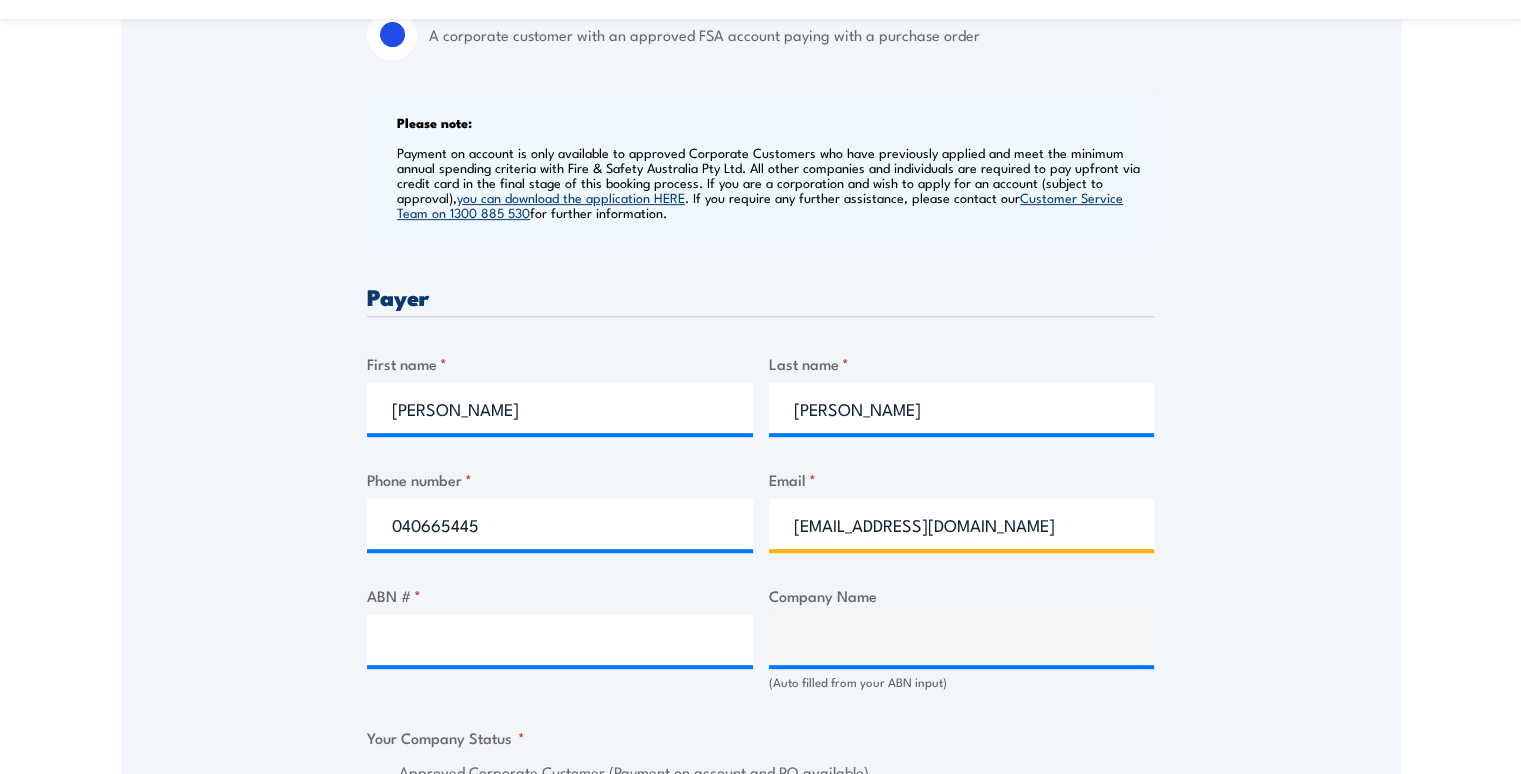 type on "accounts@fullboreqs.com.au" 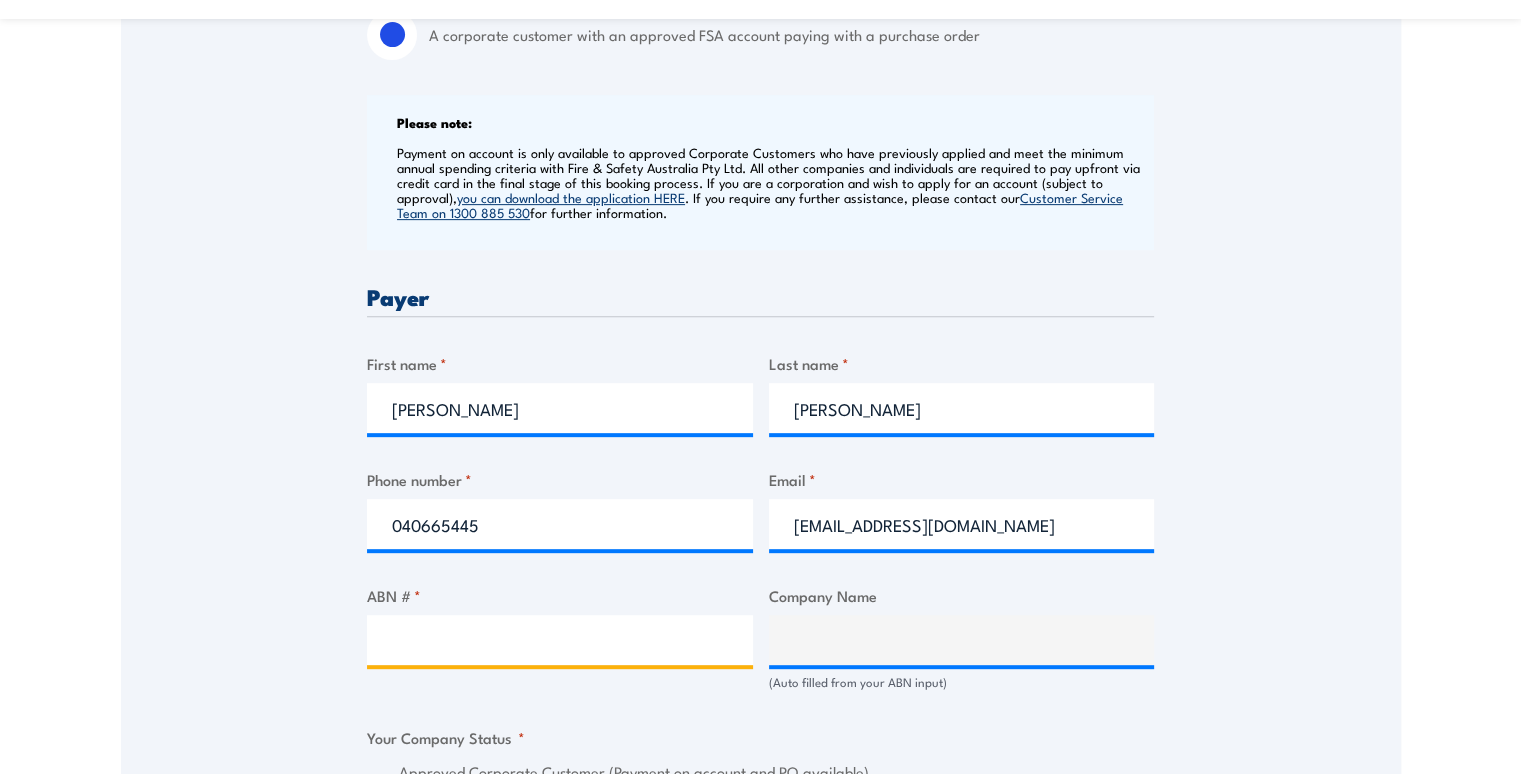 click on "ABN # *" at bounding box center [560, 640] 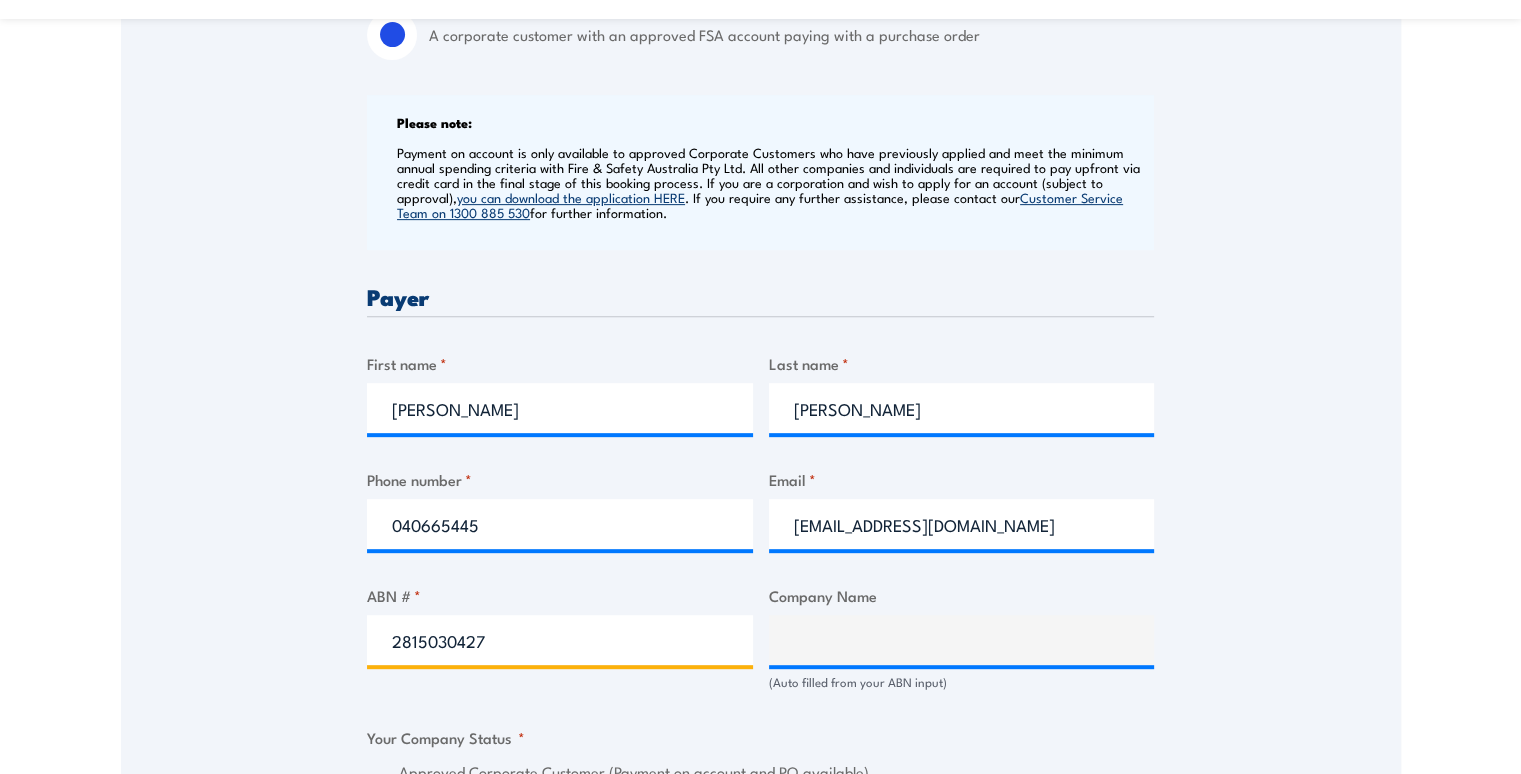 type on "28150304279" 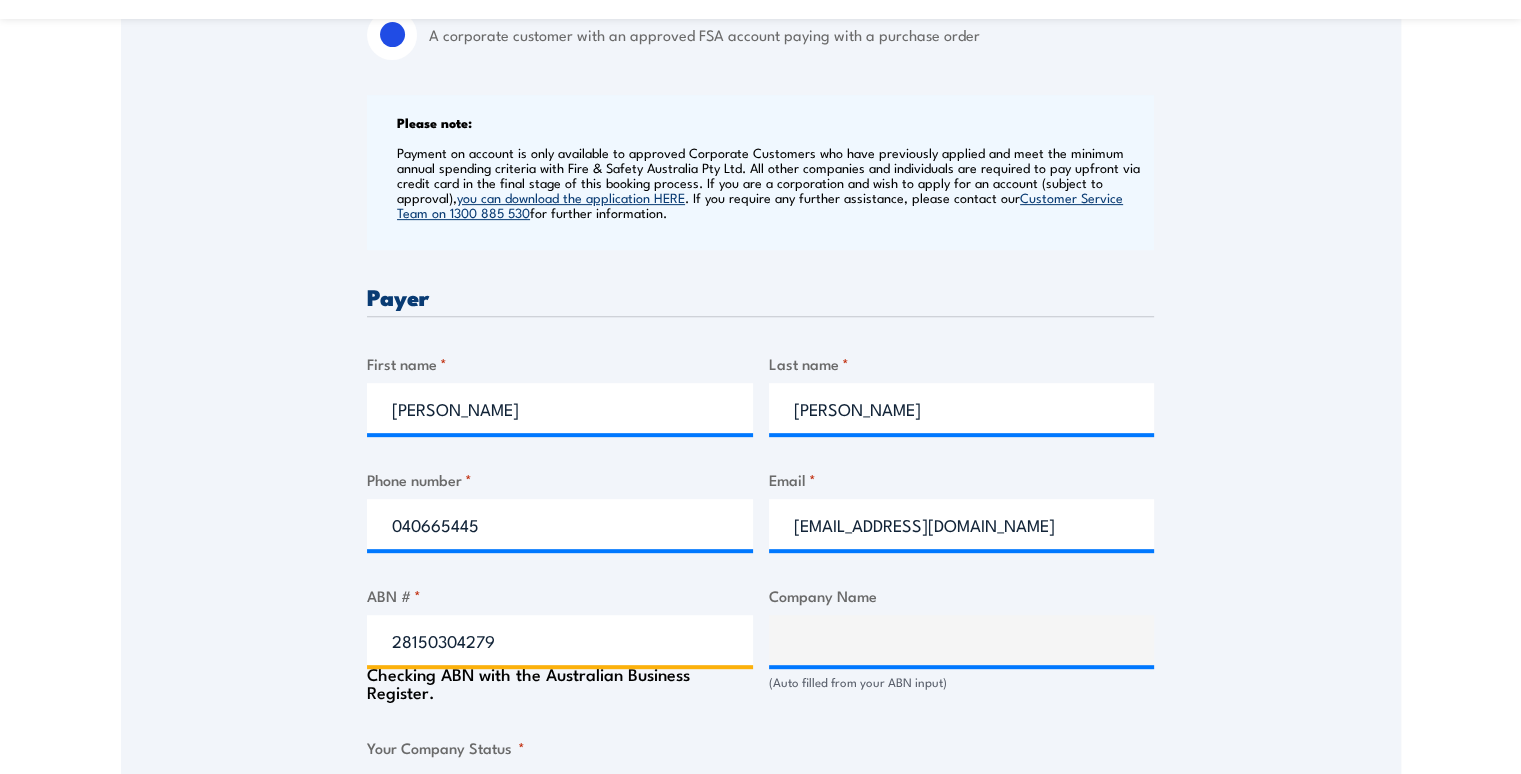 type on "Full Bore Drill & Blast Pty Ltd" 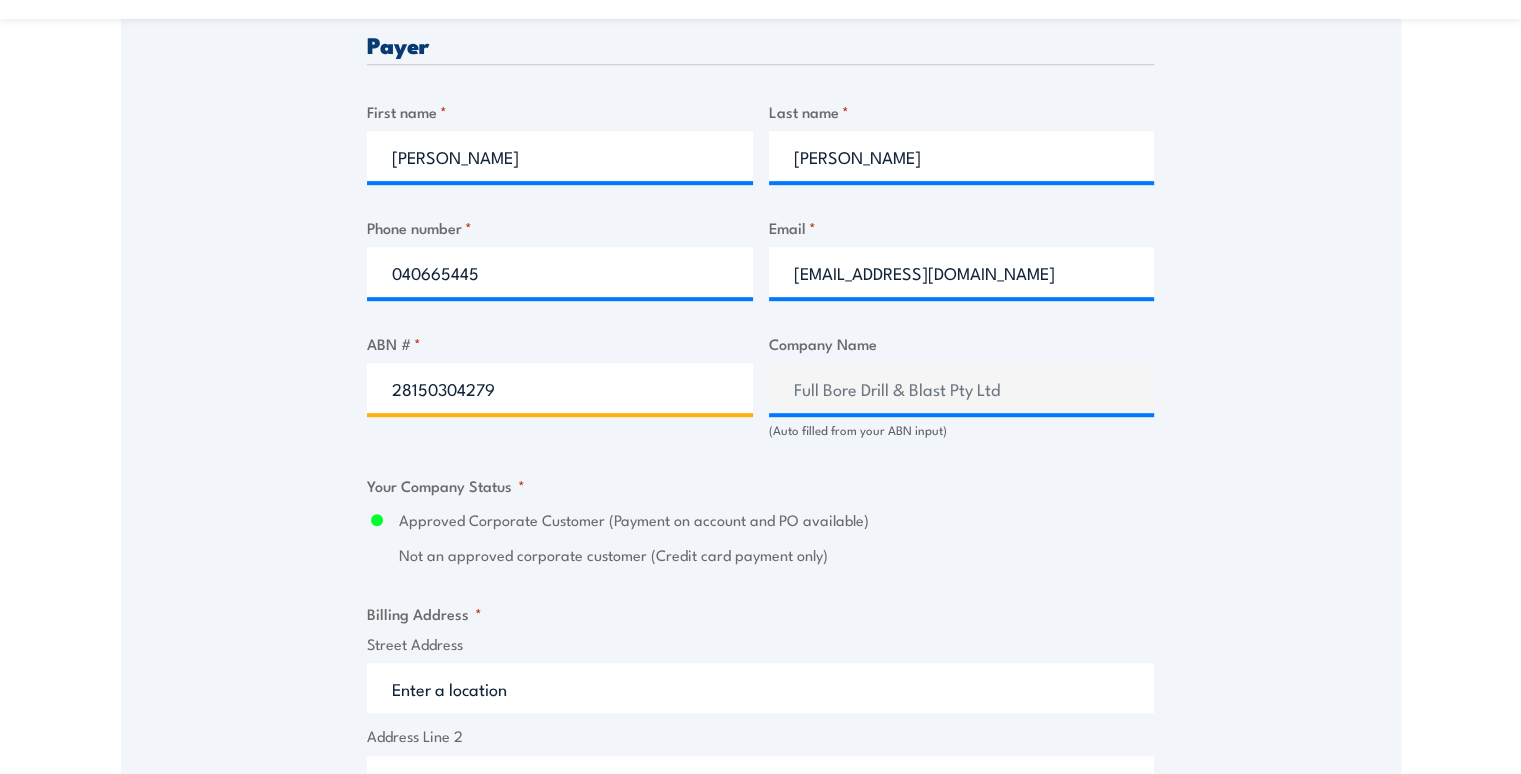 scroll, scrollTop: 1100, scrollLeft: 0, axis: vertical 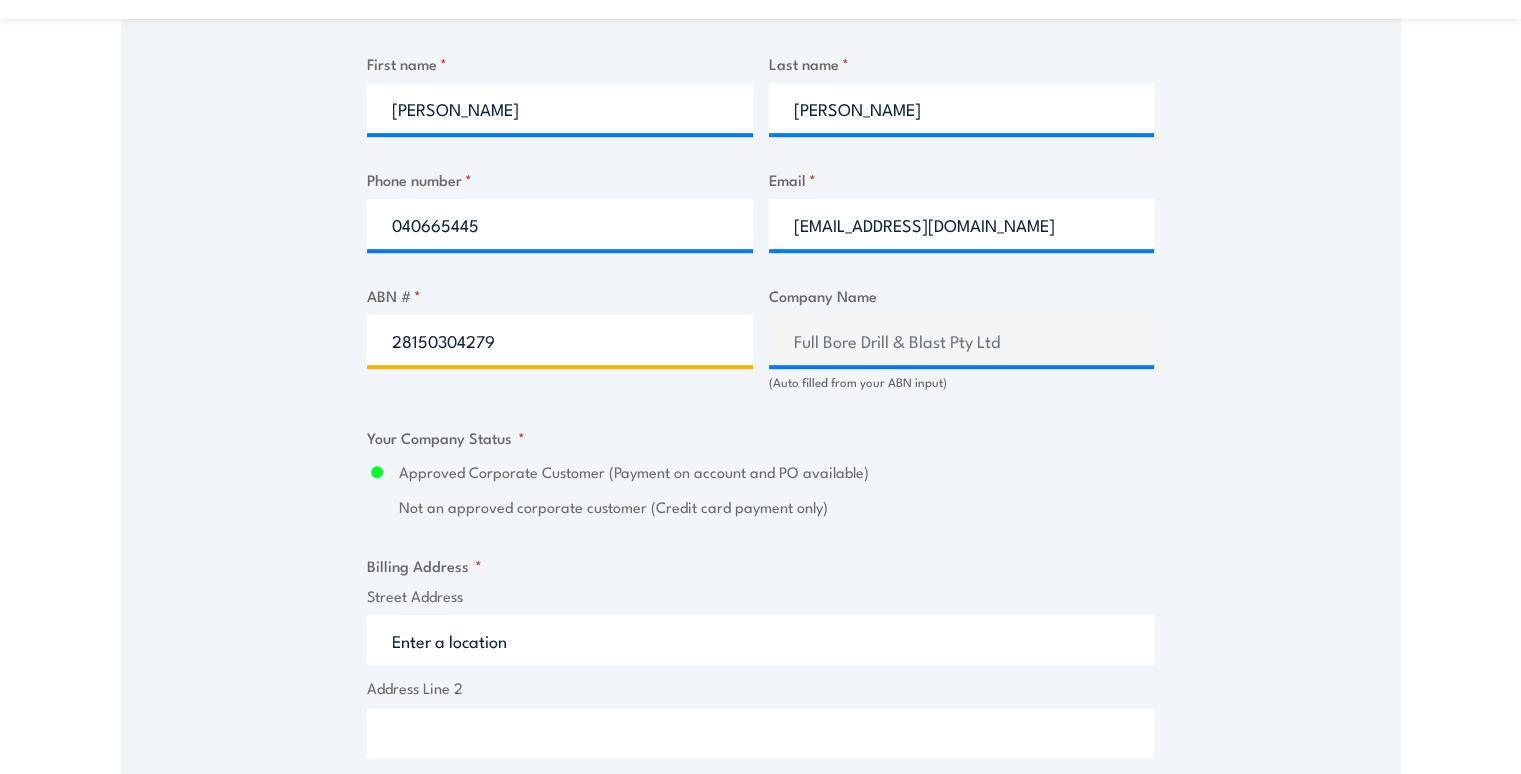 type on "28150304279" 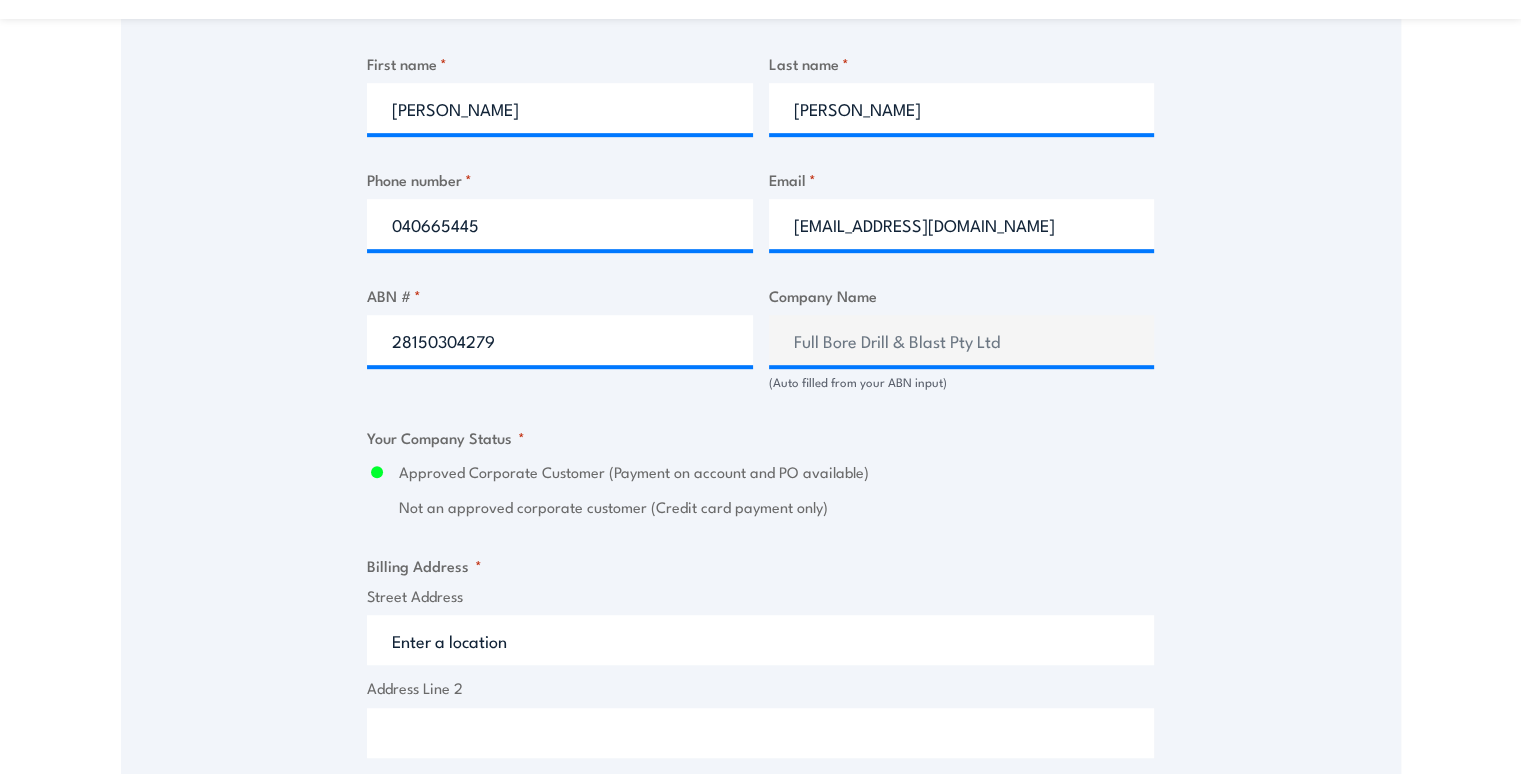 click on "Street Address" at bounding box center (760, 640) 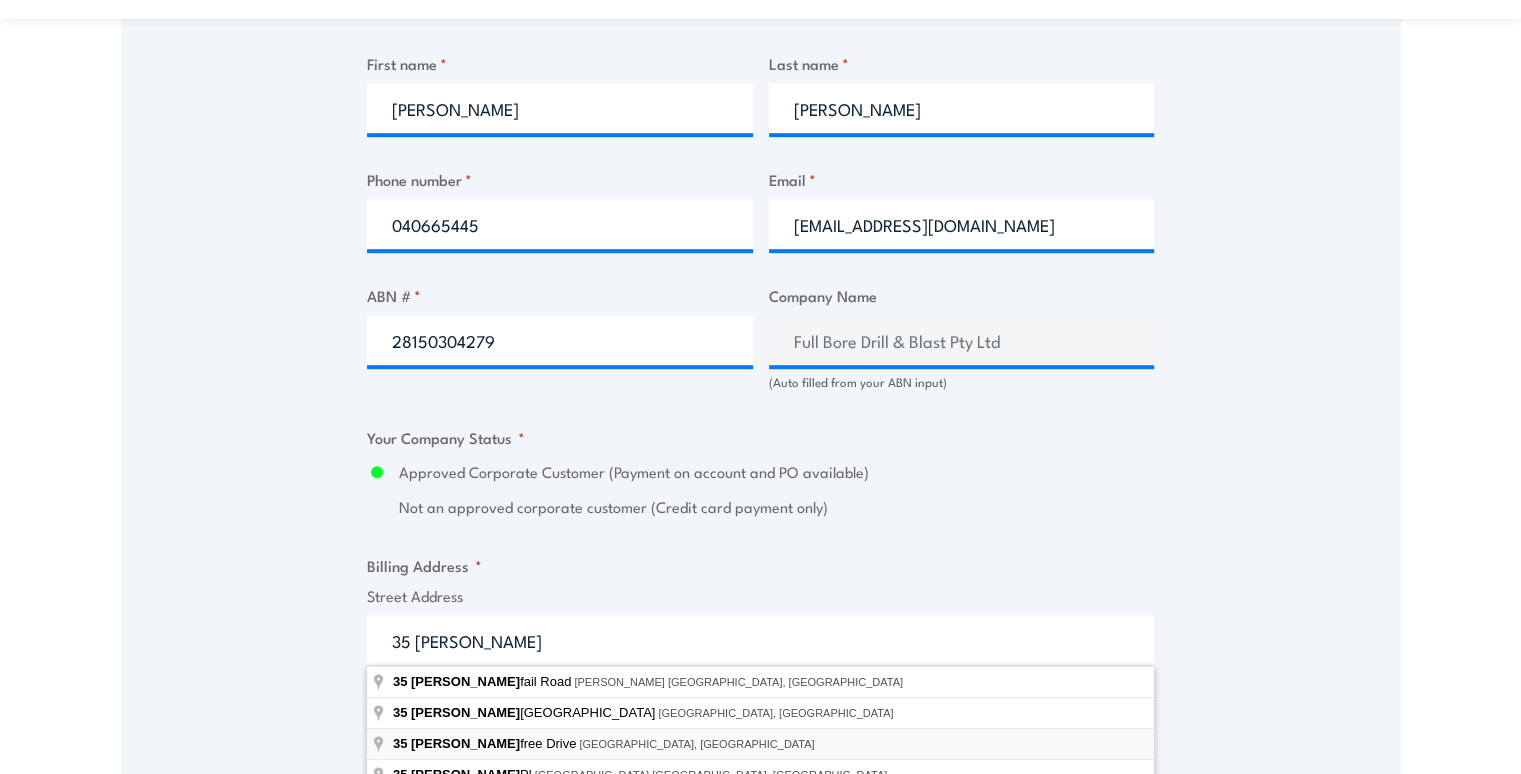 type on "35 Innisfree Drive, West Wodonga VIC, Australia" 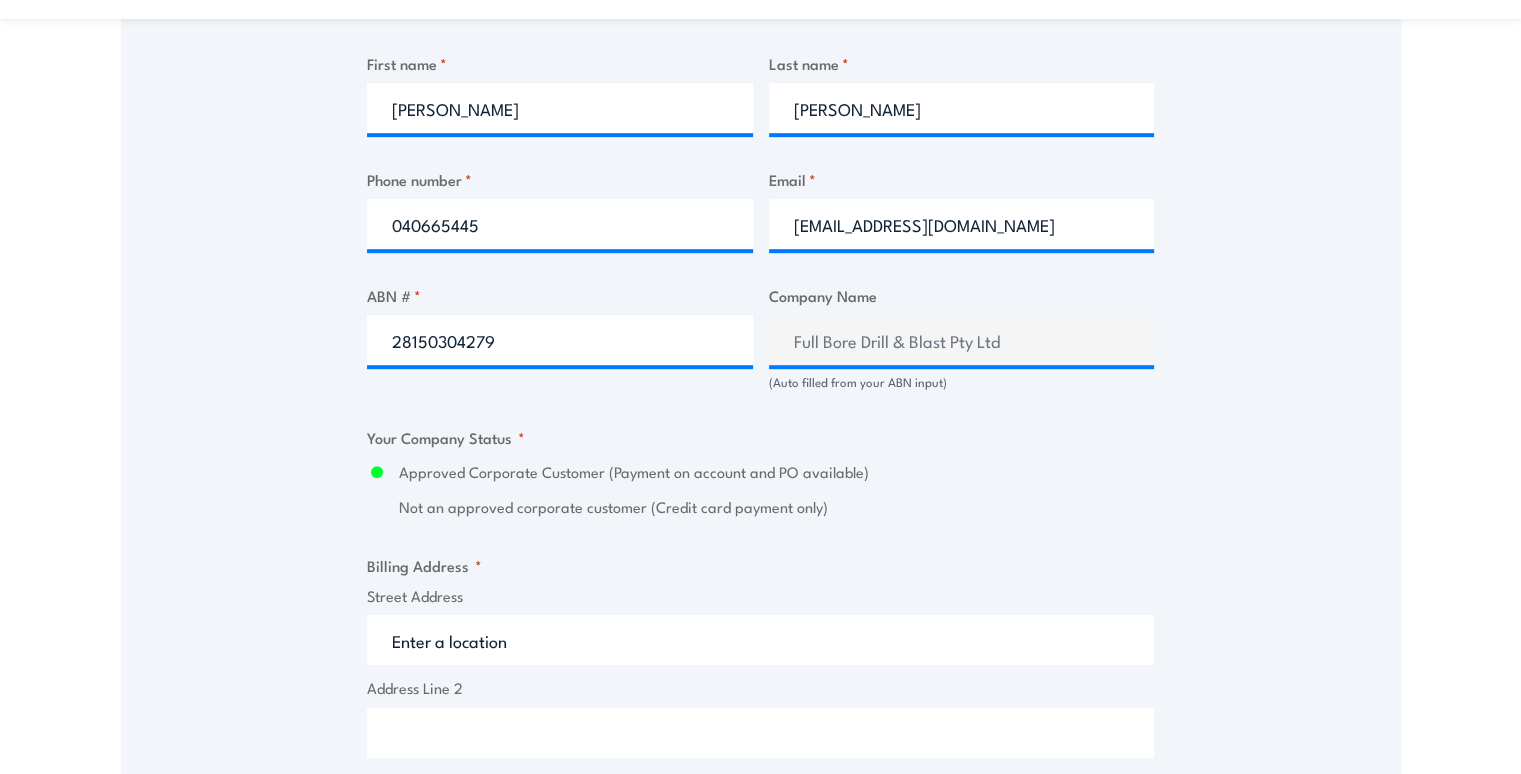 type on "35 Innisfree Dr" 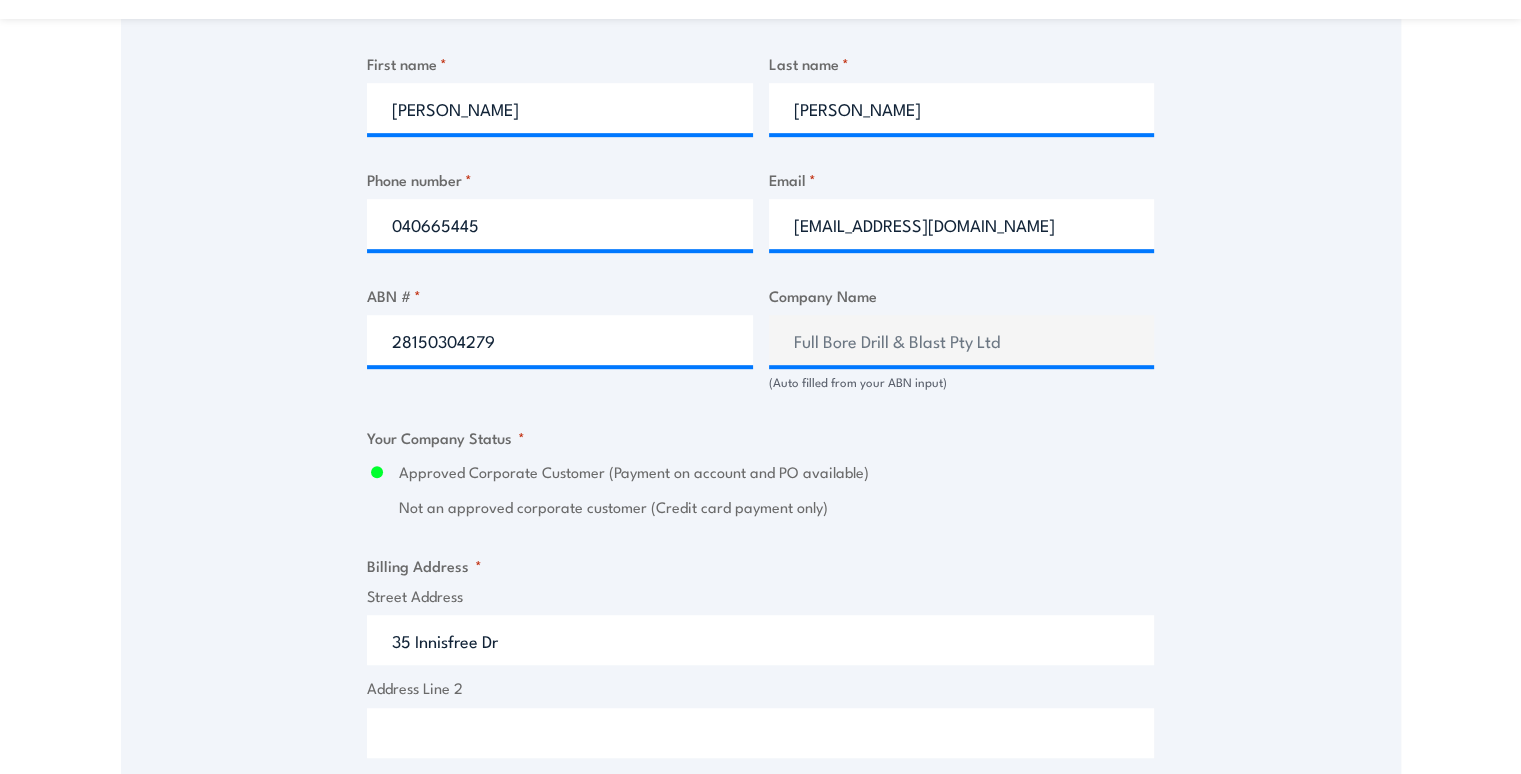 type on "Victoria" 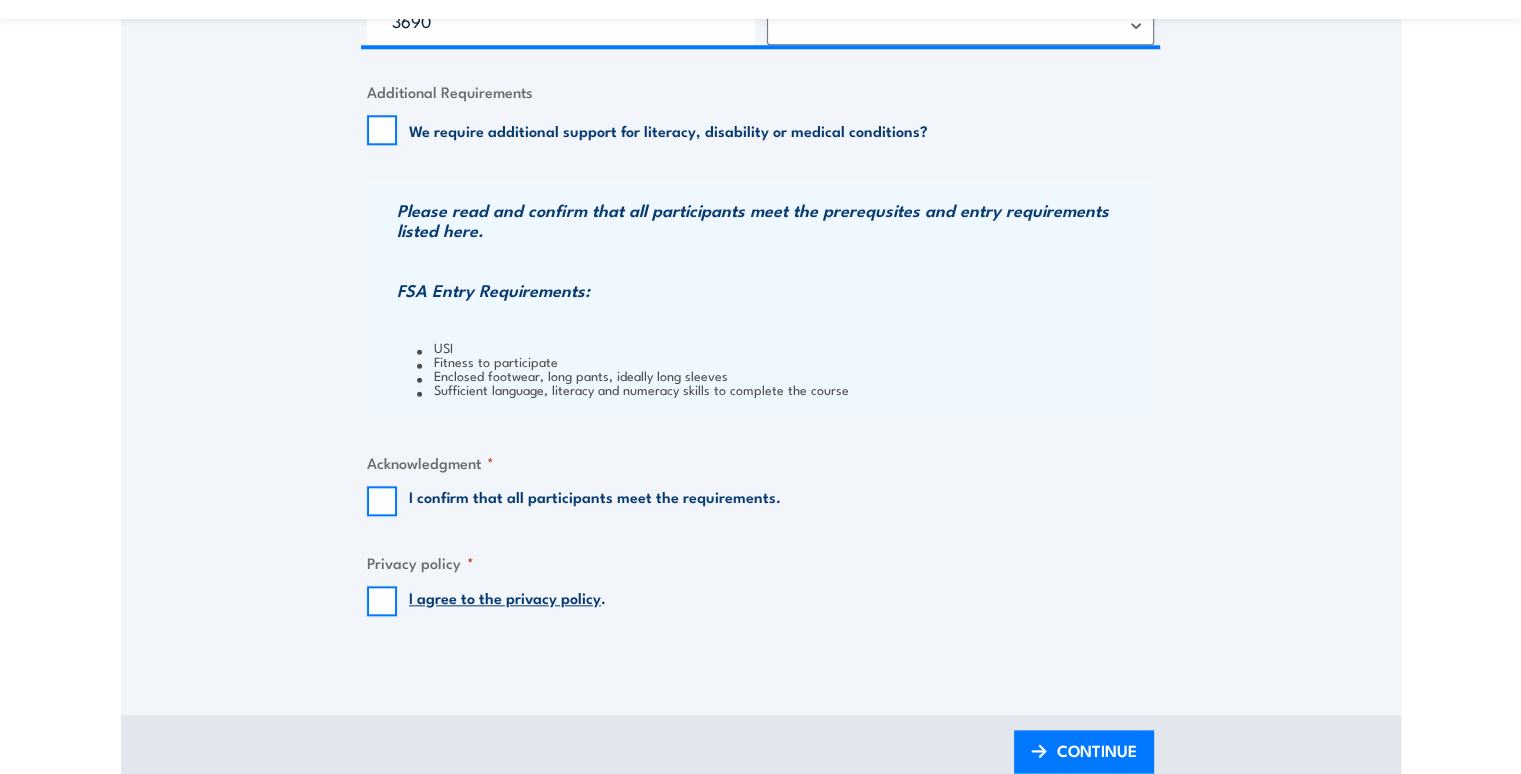 scroll, scrollTop: 2000, scrollLeft: 0, axis: vertical 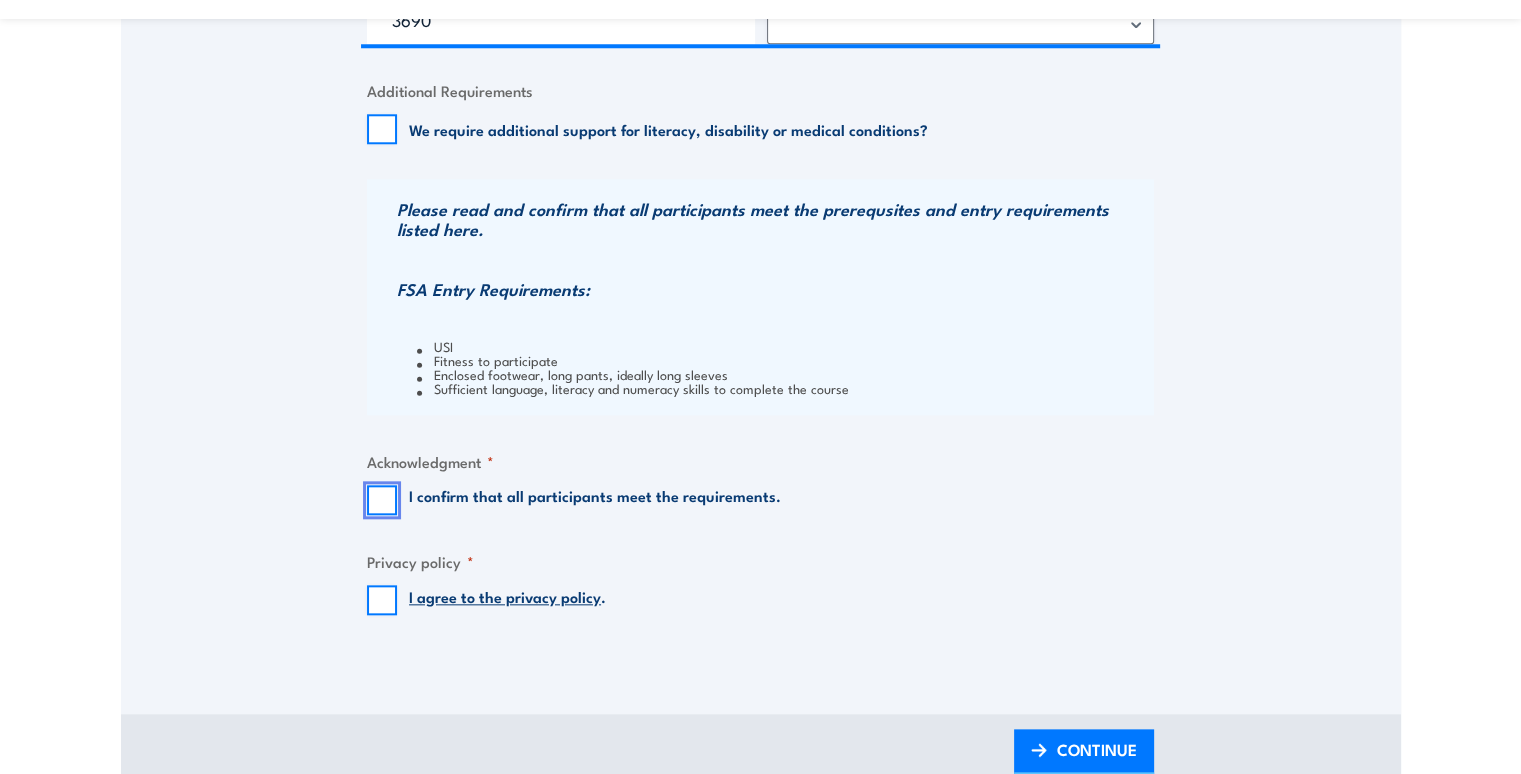 click on "I confirm that all participants meet the requirements." at bounding box center (382, 500) 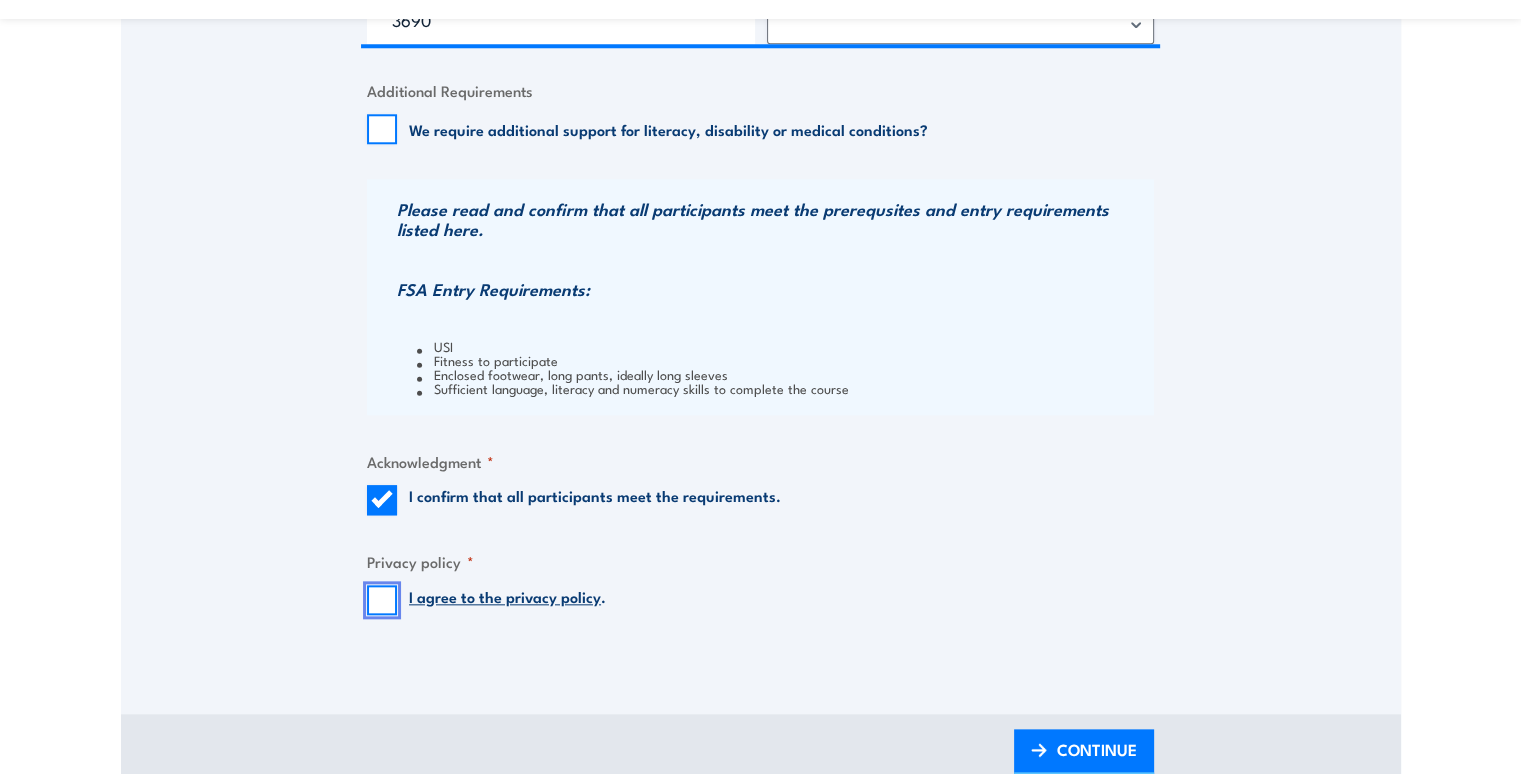 click on "I agree to the privacy policy ." at bounding box center (382, 600) 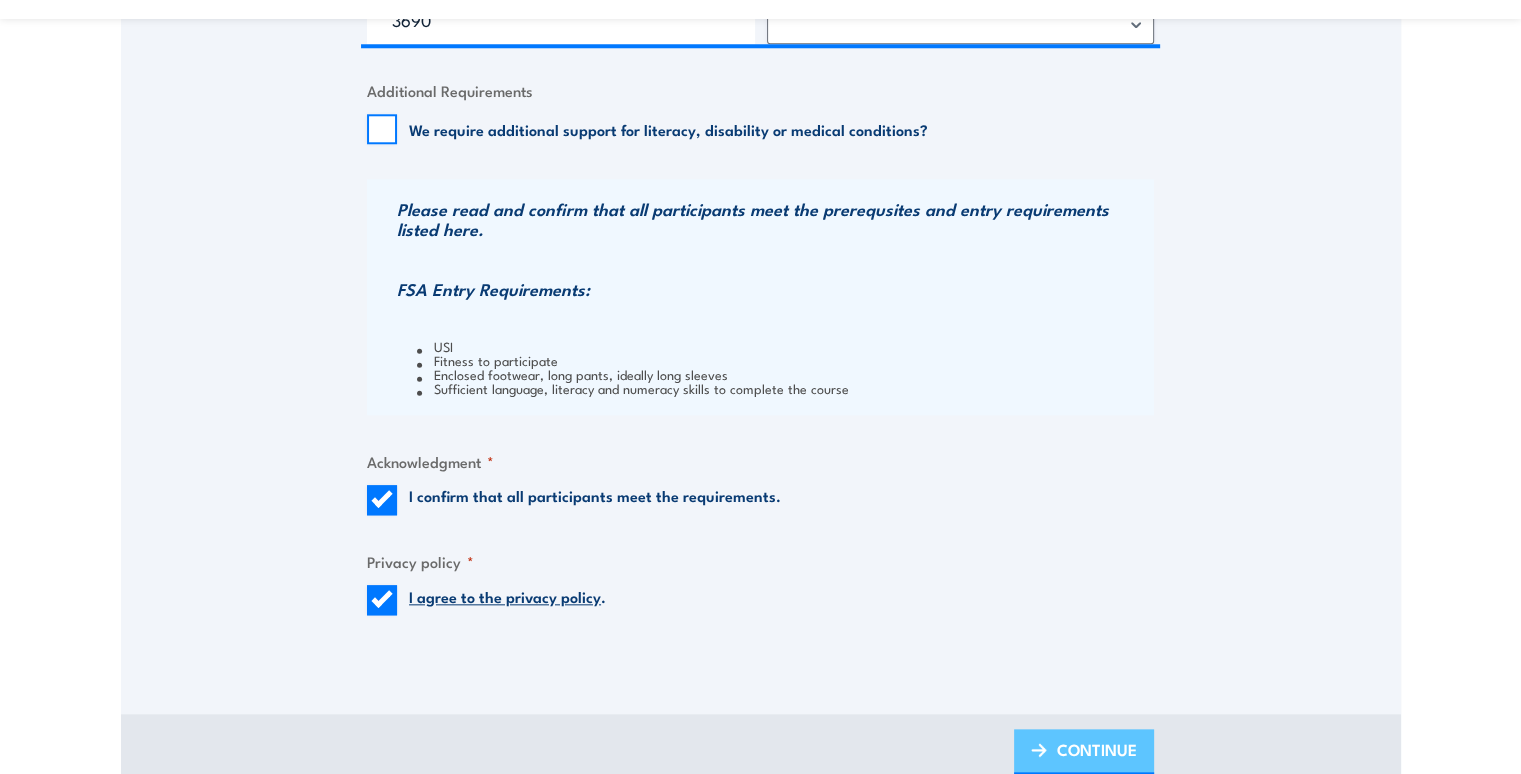 click on "CONTINUE" at bounding box center (1084, 752) 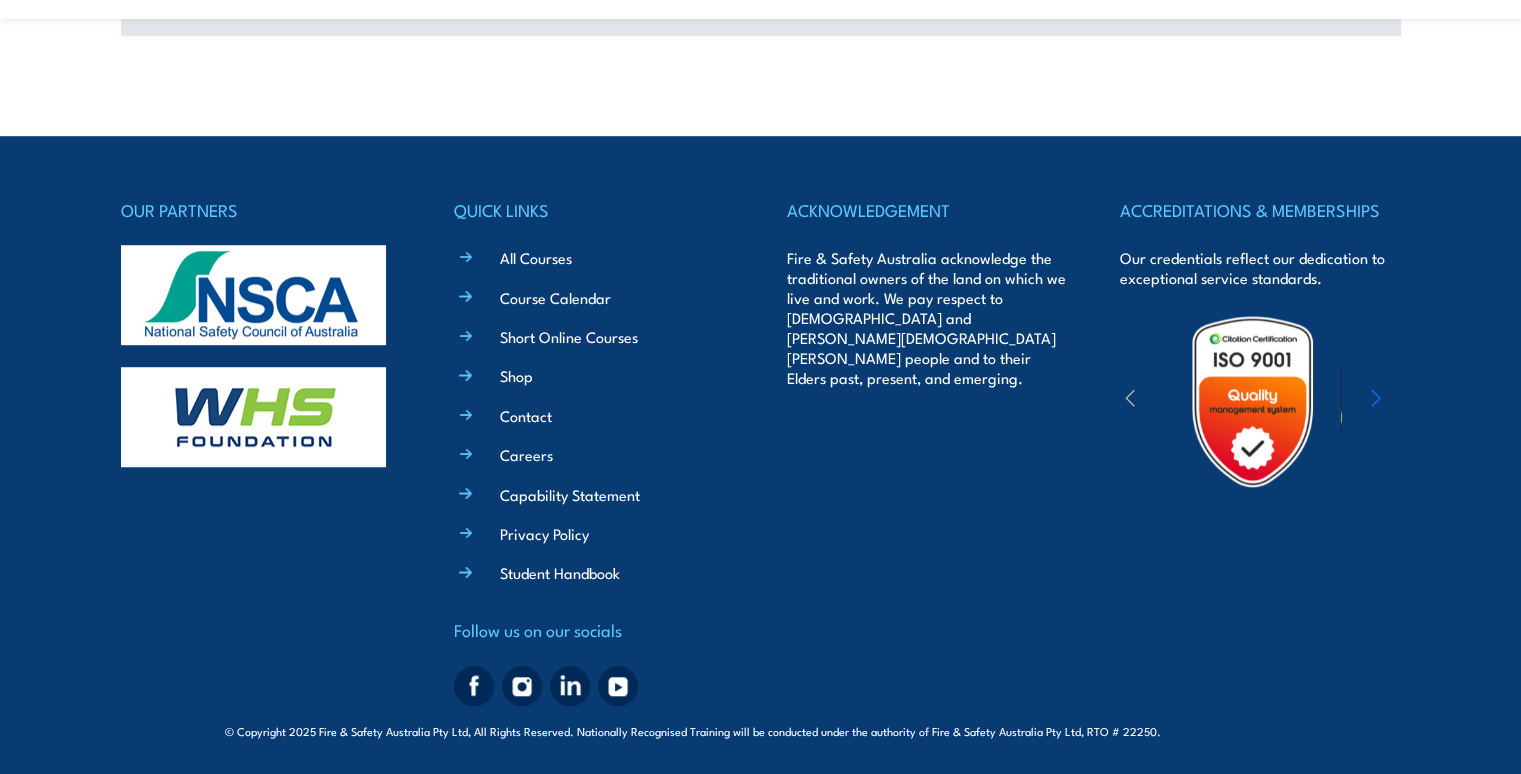 scroll, scrollTop: 1420, scrollLeft: 0, axis: vertical 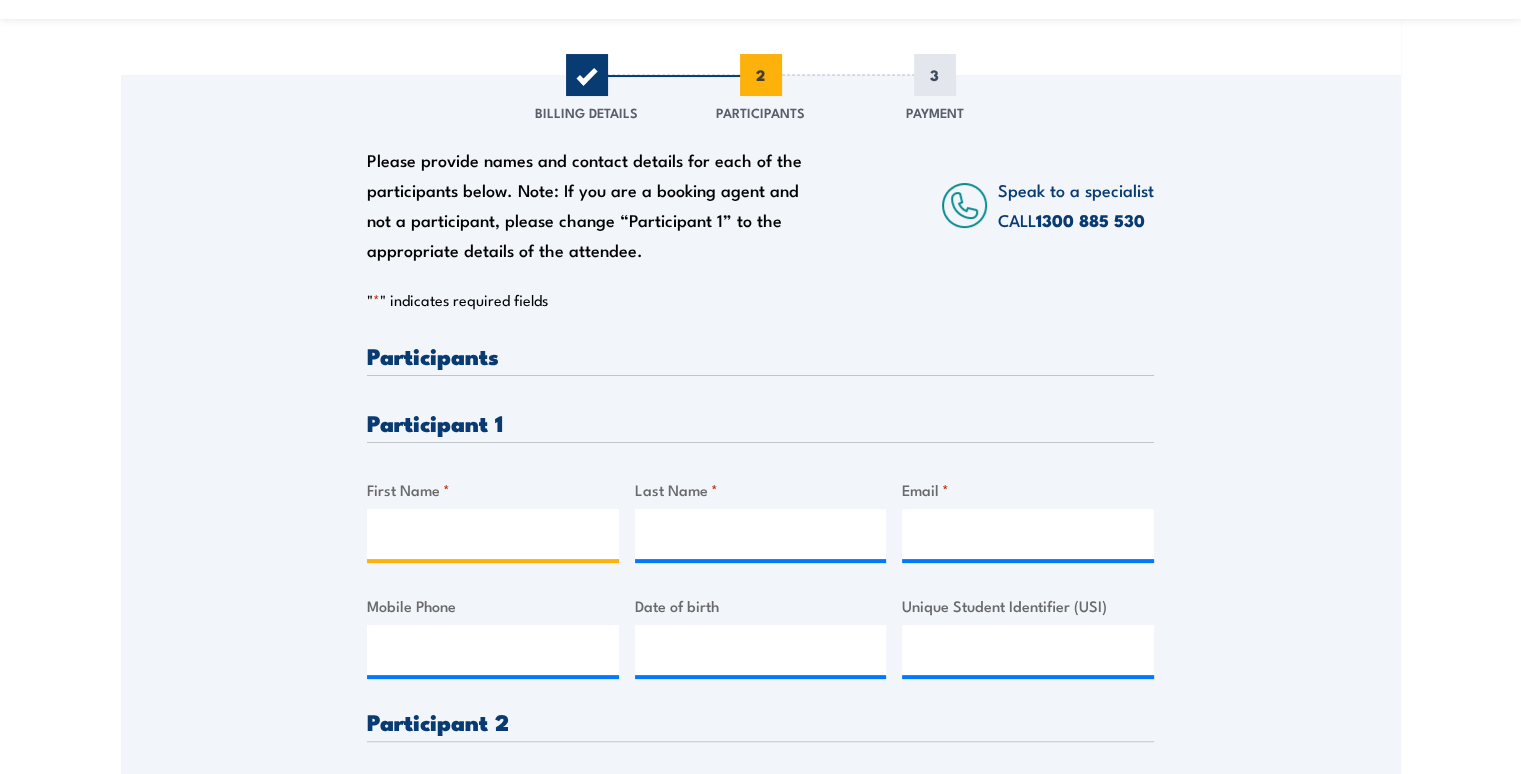 click on "First Name *" at bounding box center [493, 534] 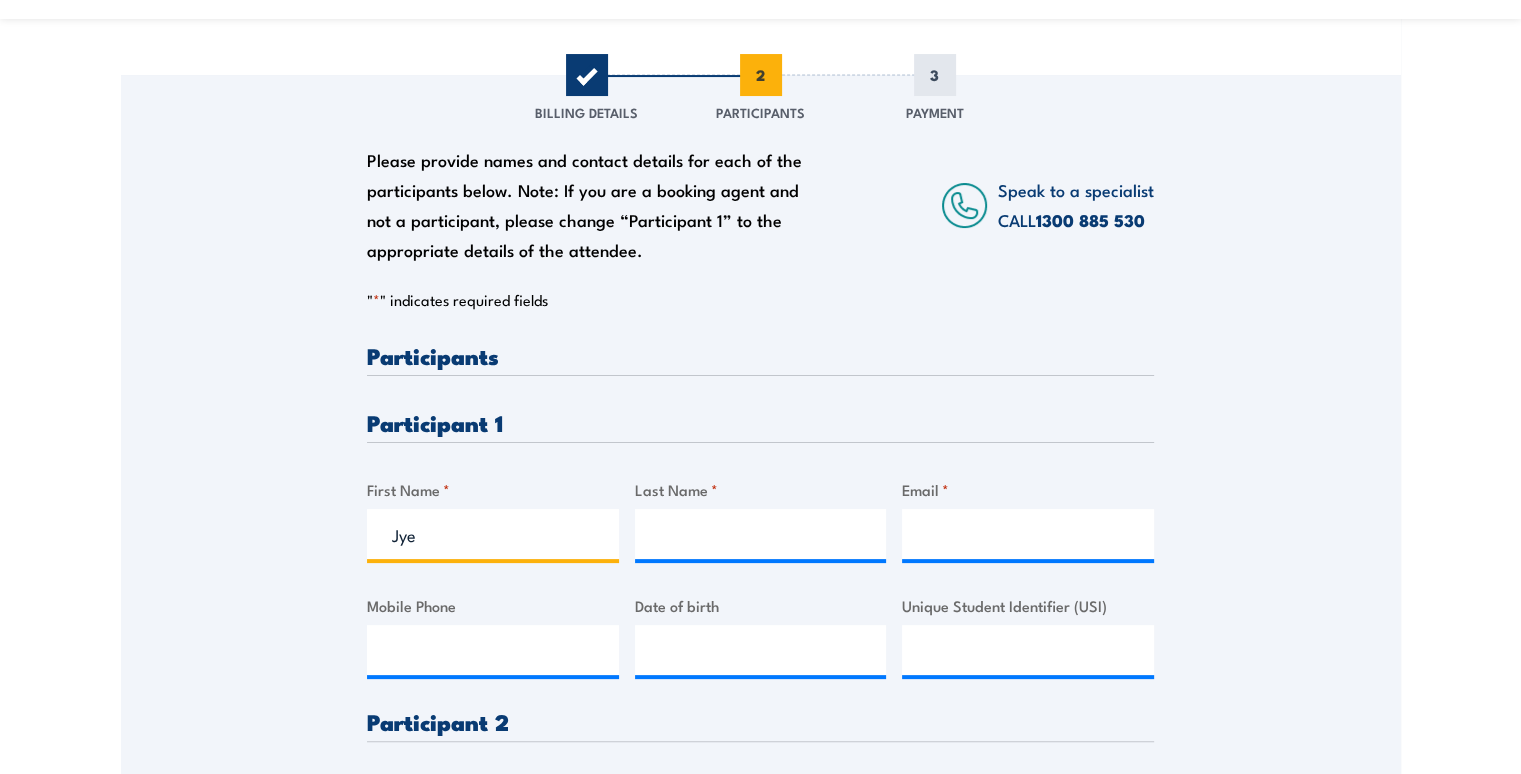 type on "Jye" 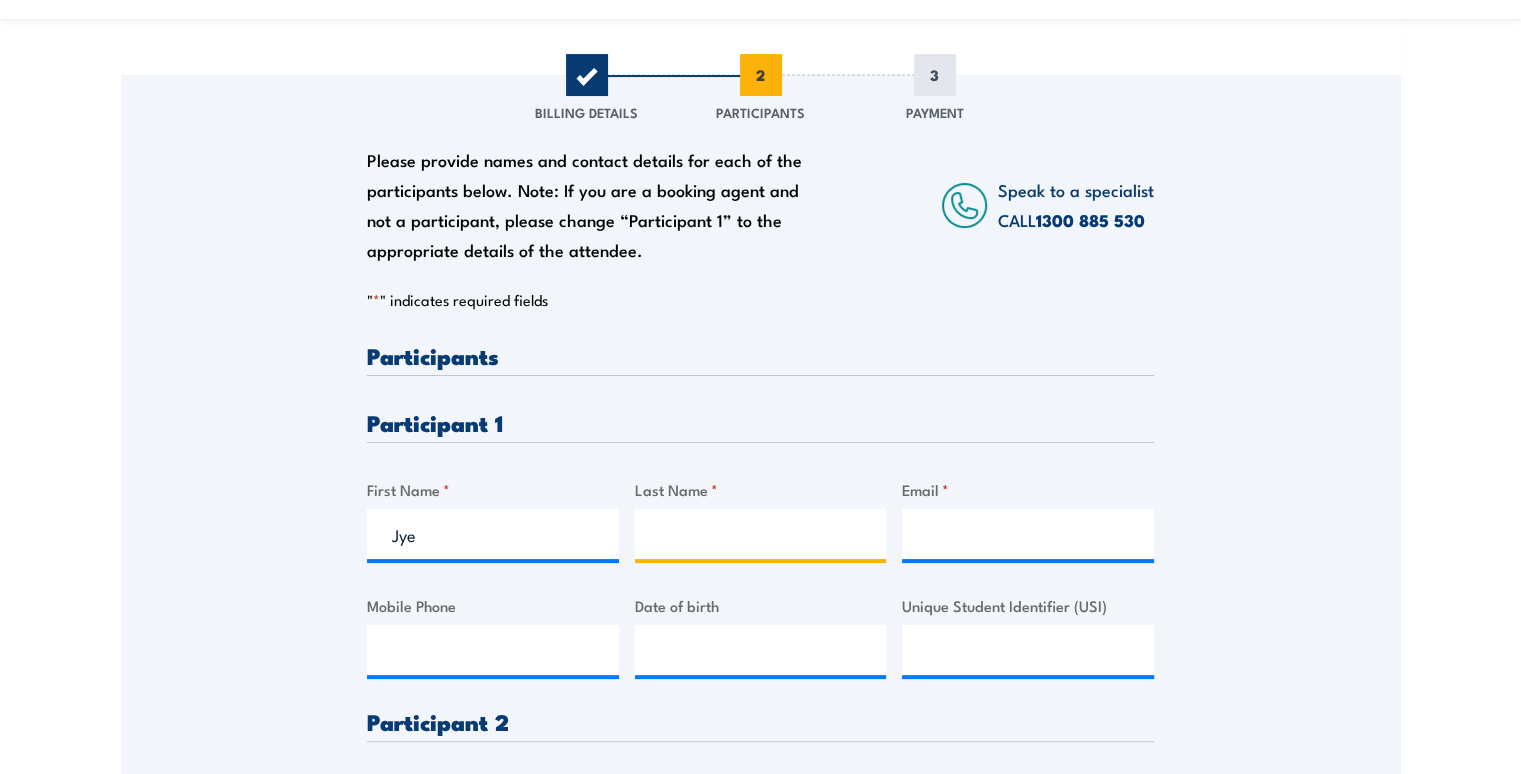 click on "Last Name *" at bounding box center [761, 534] 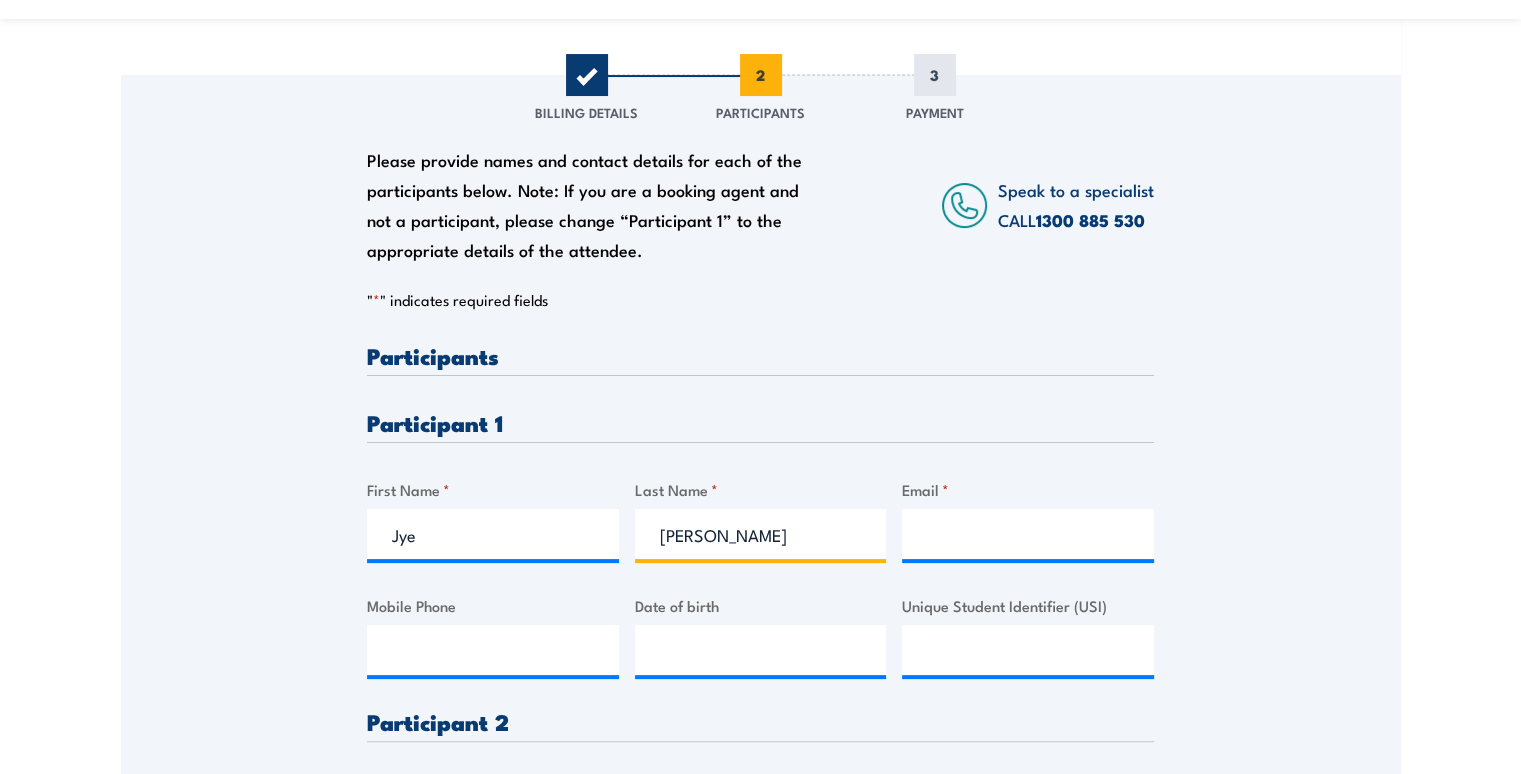 type on "McManus" 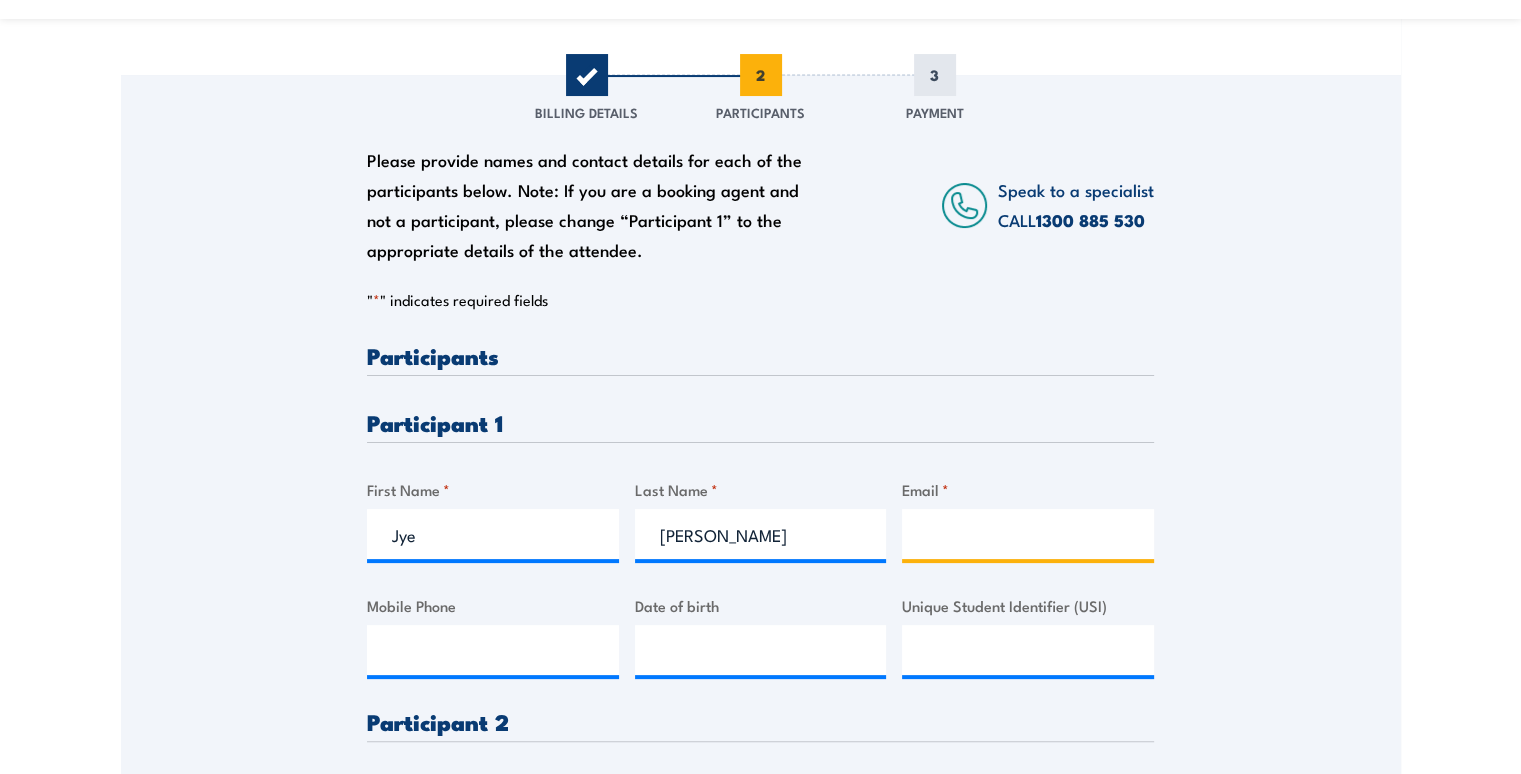 click on "Email *" at bounding box center (1028, 534) 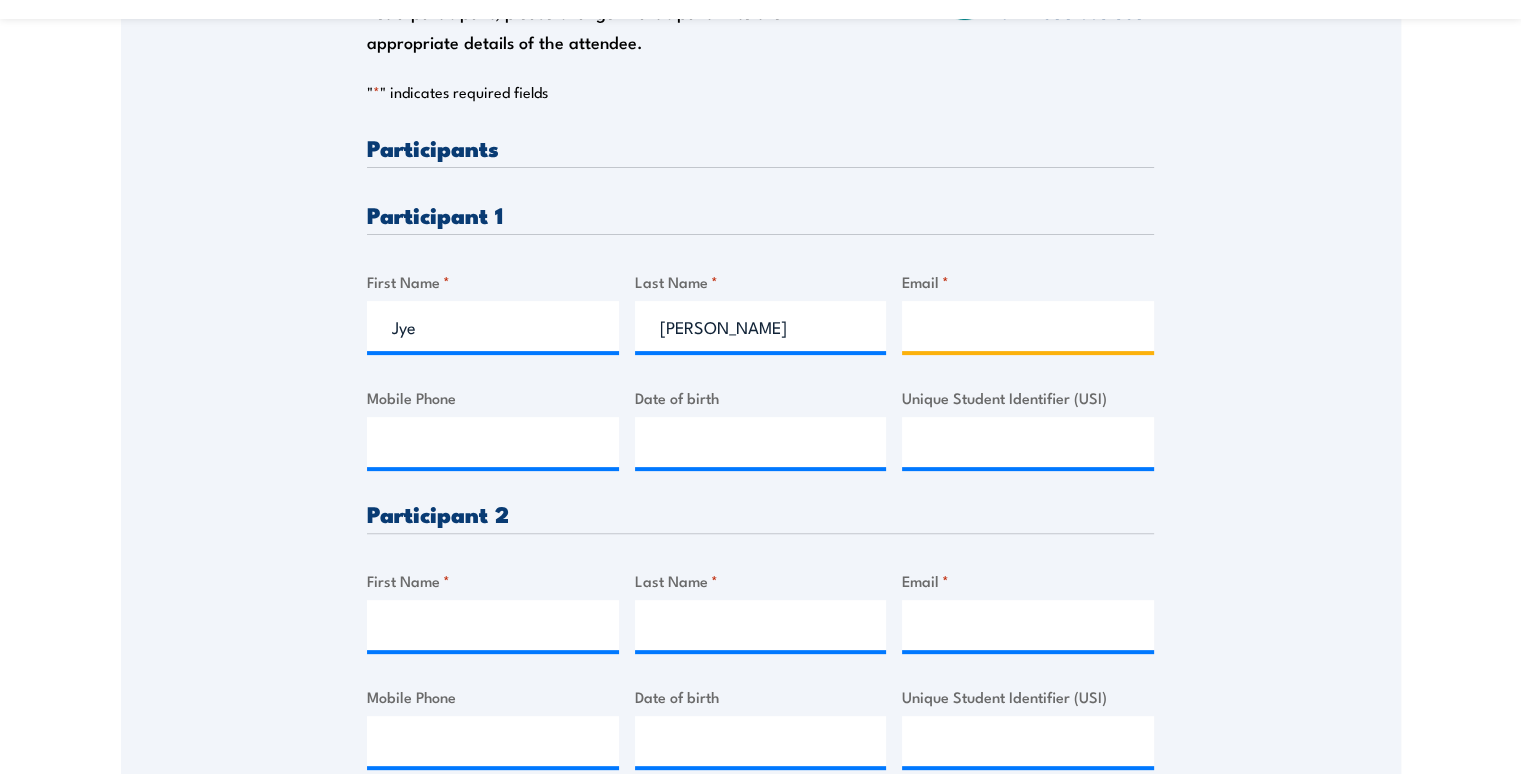 scroll, scrollTop: 700, scrollLeft: 0, axis: vertical 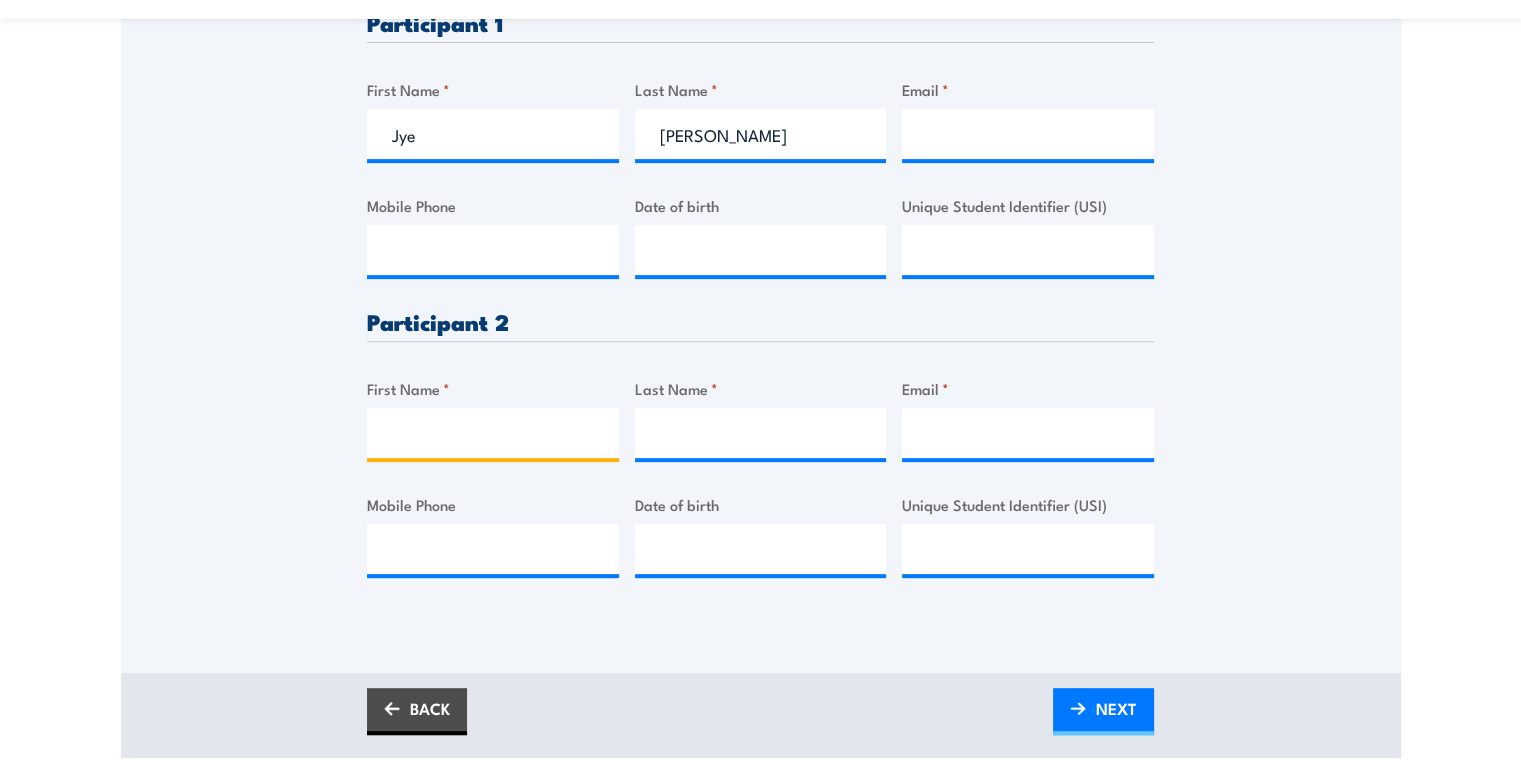 click on "First Name *" at bounding box center [493, 433] 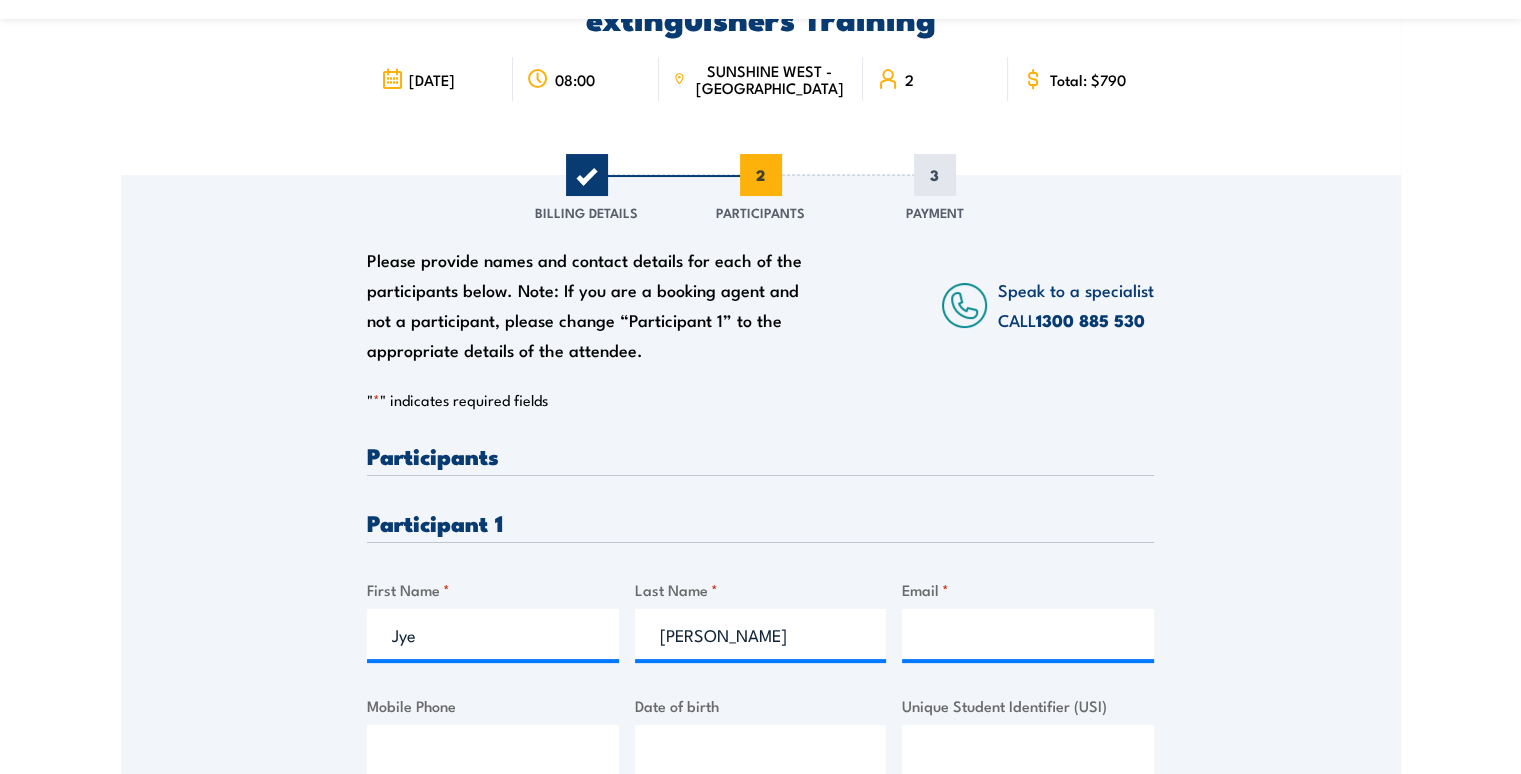 scroll, scrollTop: 0, scrollLeft: 0, axis: both 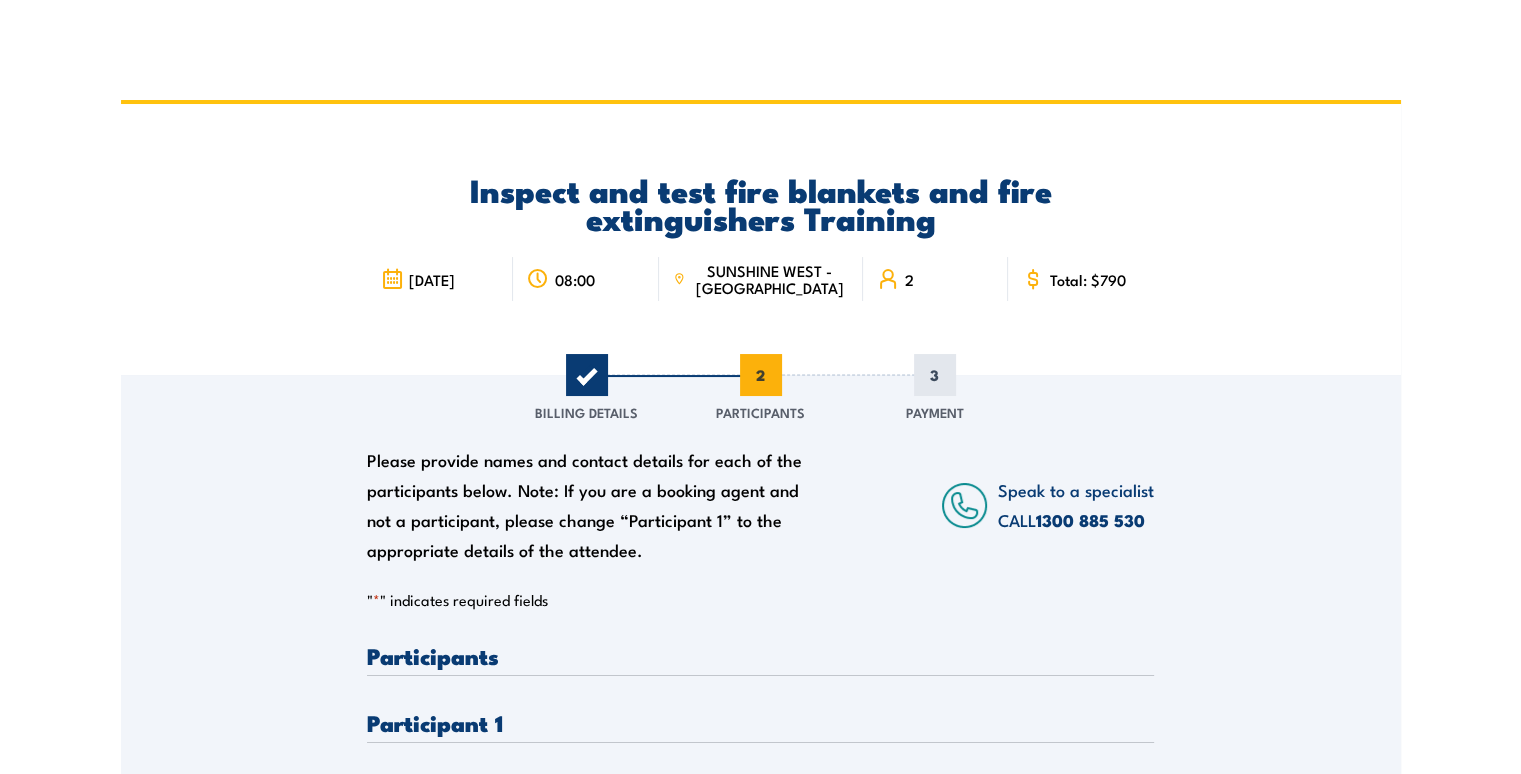 type on "Mathew Martin" 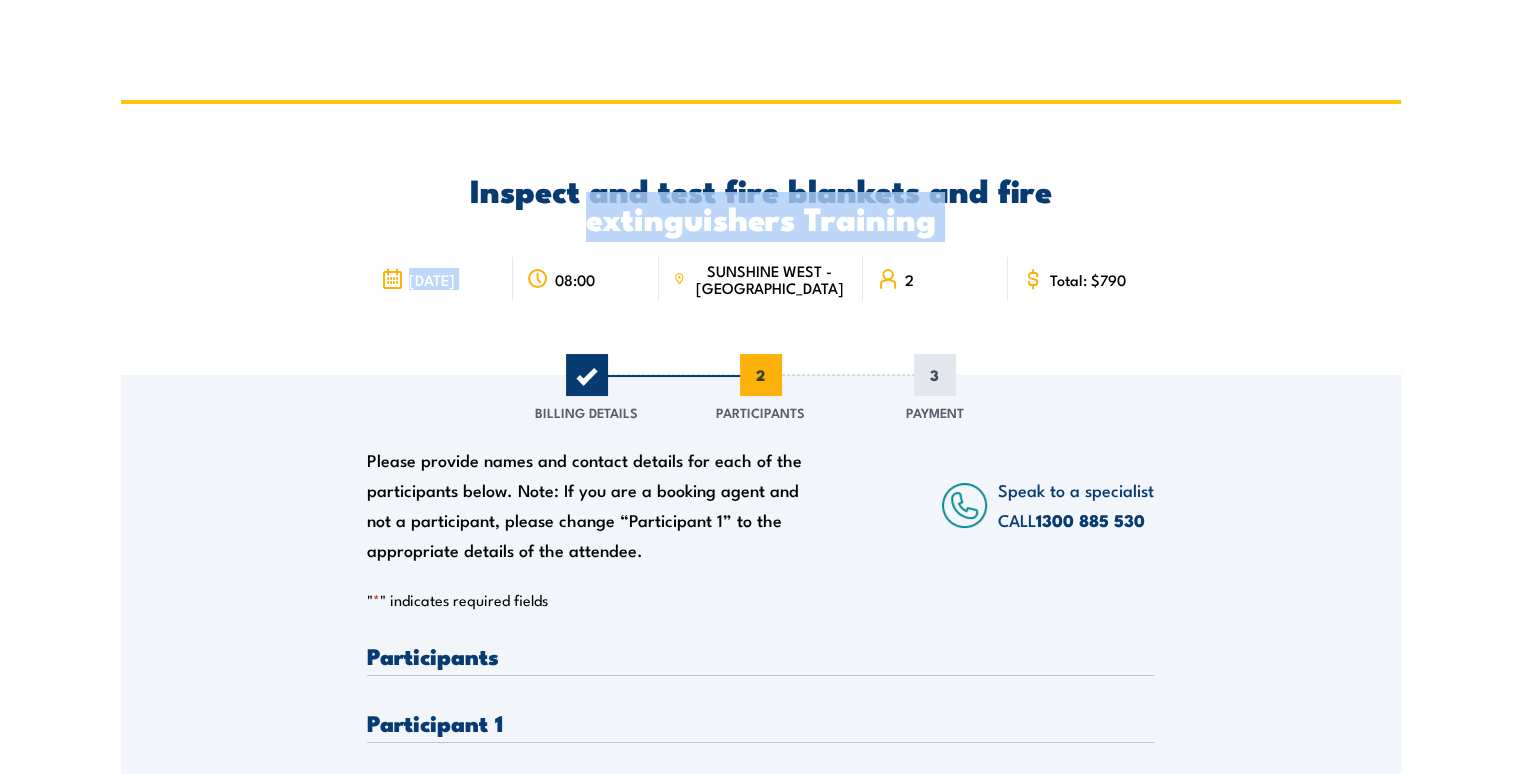 drag, startPoint x: 375, startPoint y: 203, endPoint x: 466, endPoint y: 222, distance: 92.96236 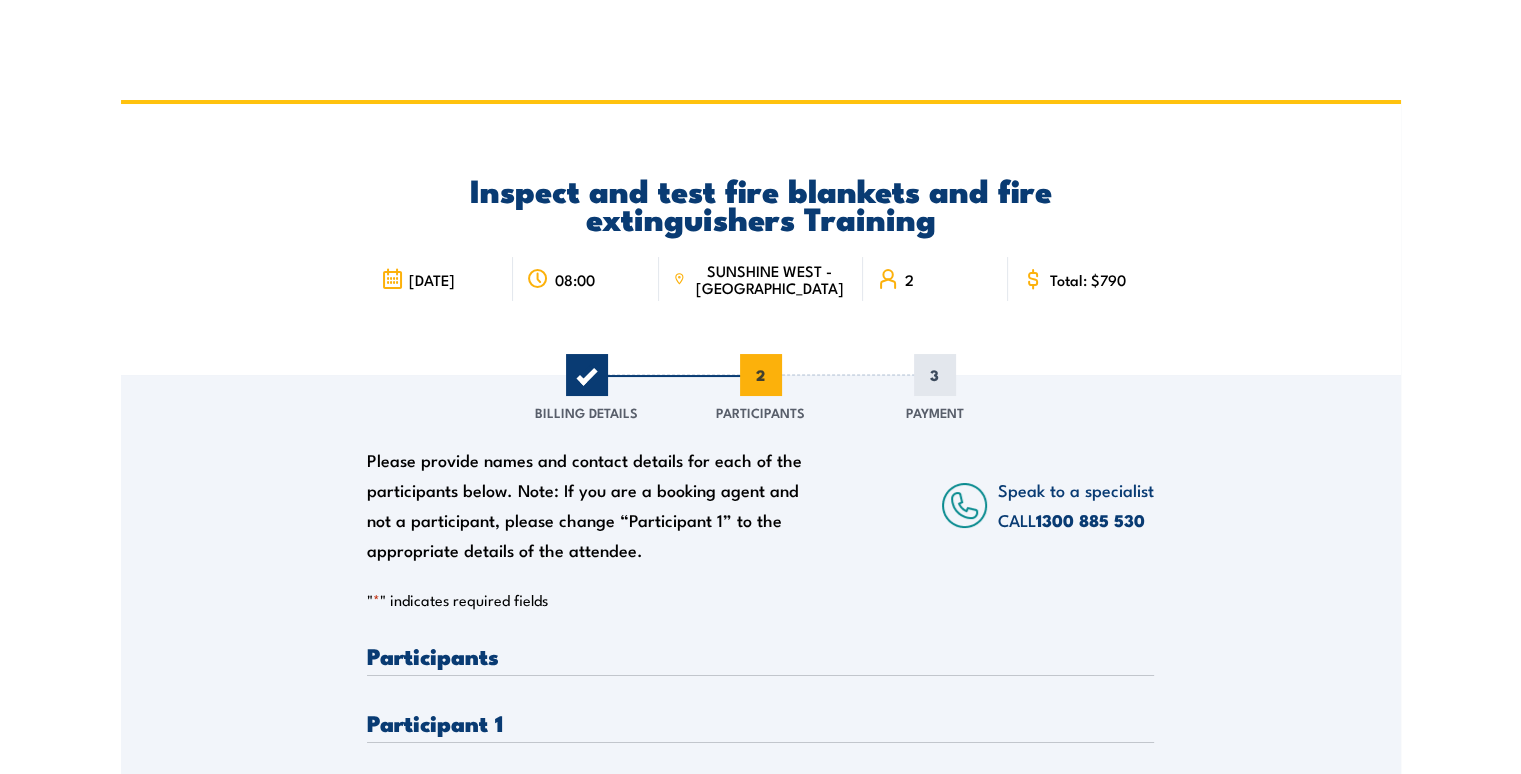 click on "Inspect and test fire blankets and fire extinguishers Training" at bounding box center (760, 203) 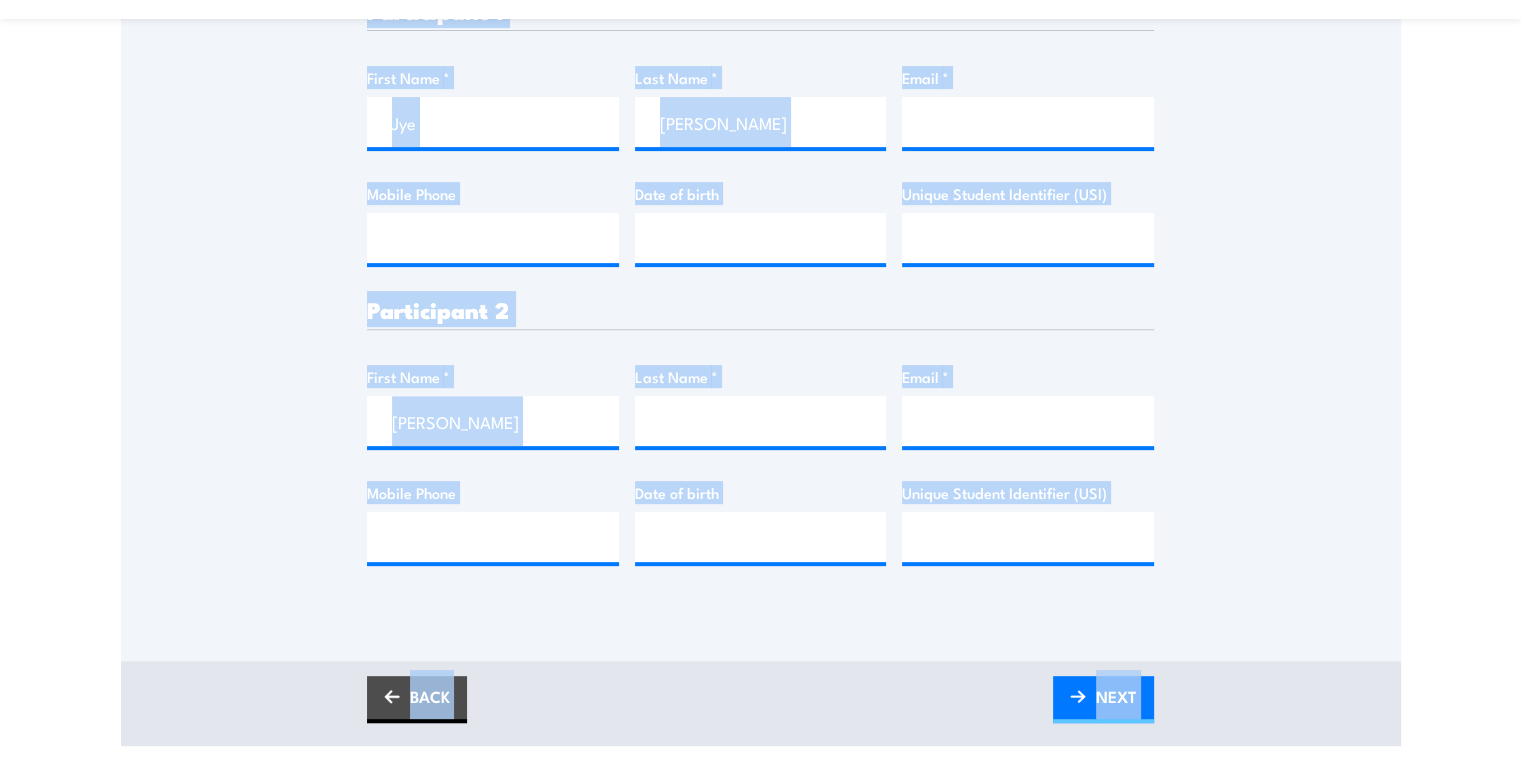scroll, scrollTop: 848, scrollLeft: 0, axis: vertical 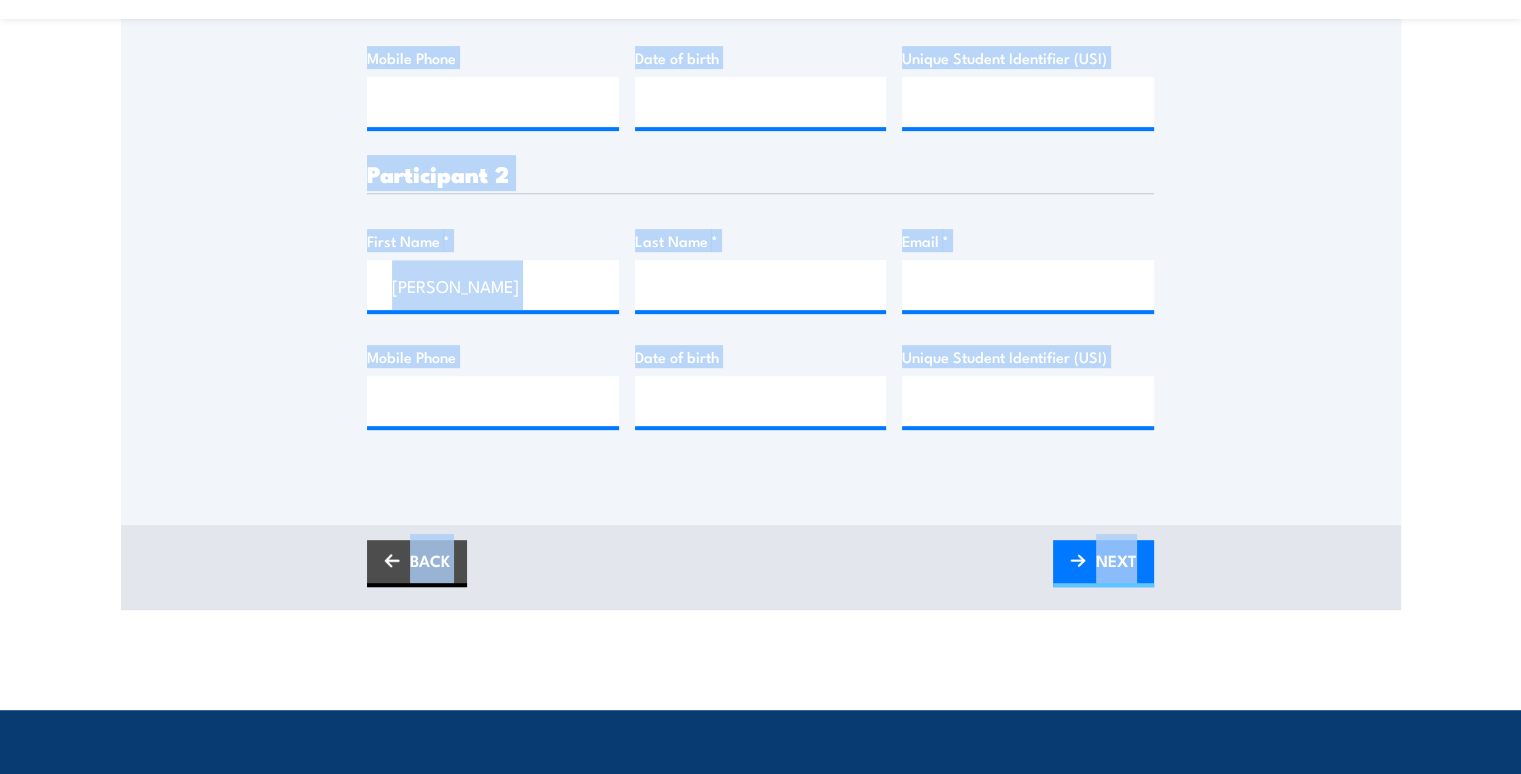 drag, startPoint x: 456, startPoint y: 185, endPoint x: 1153, endPoint y: 528, distance: 776.82556 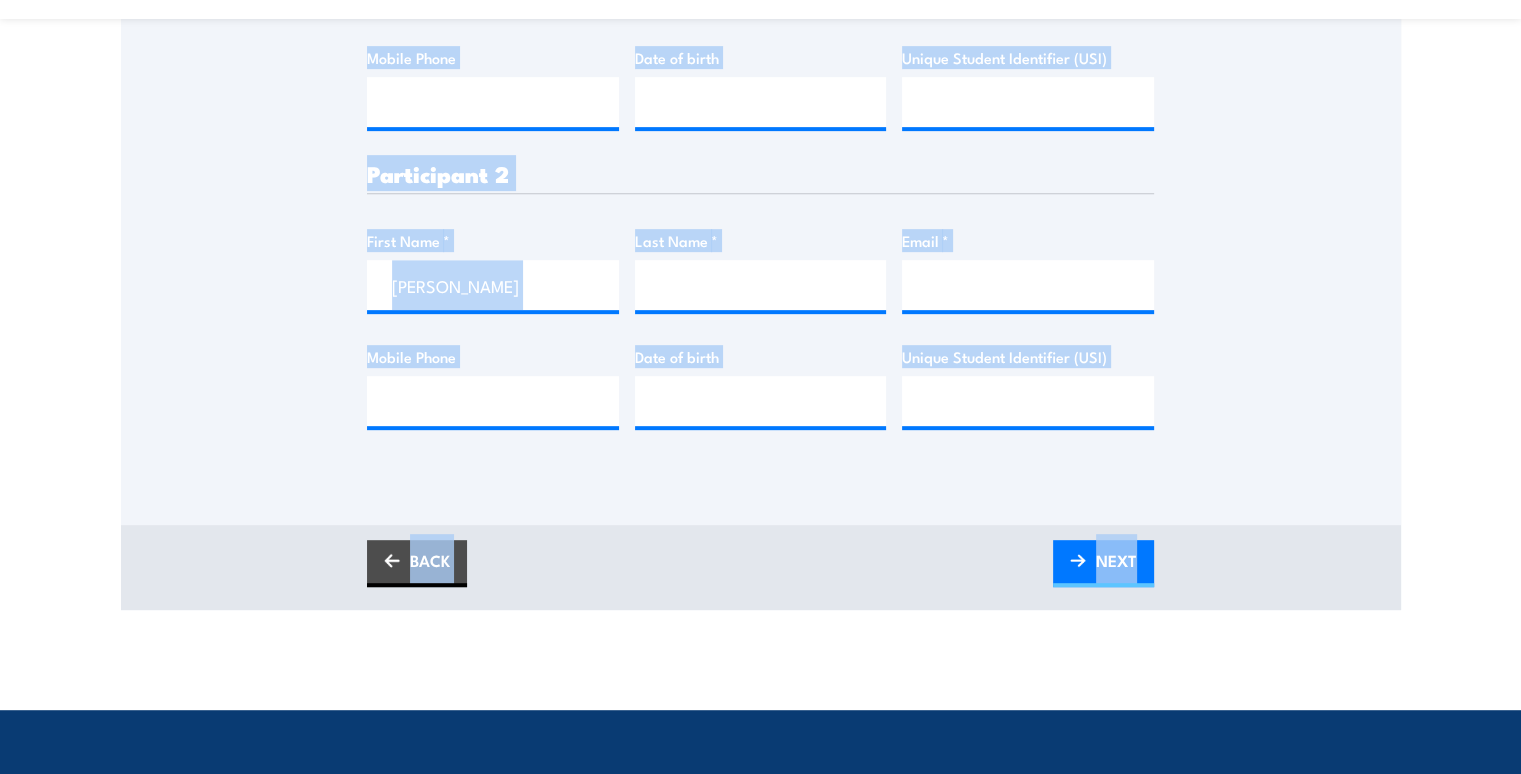 click on "Inspect and test fire blankets and fire extinguishers Training
13 August 2025 08:00 2" at bounding box center (761, -69) 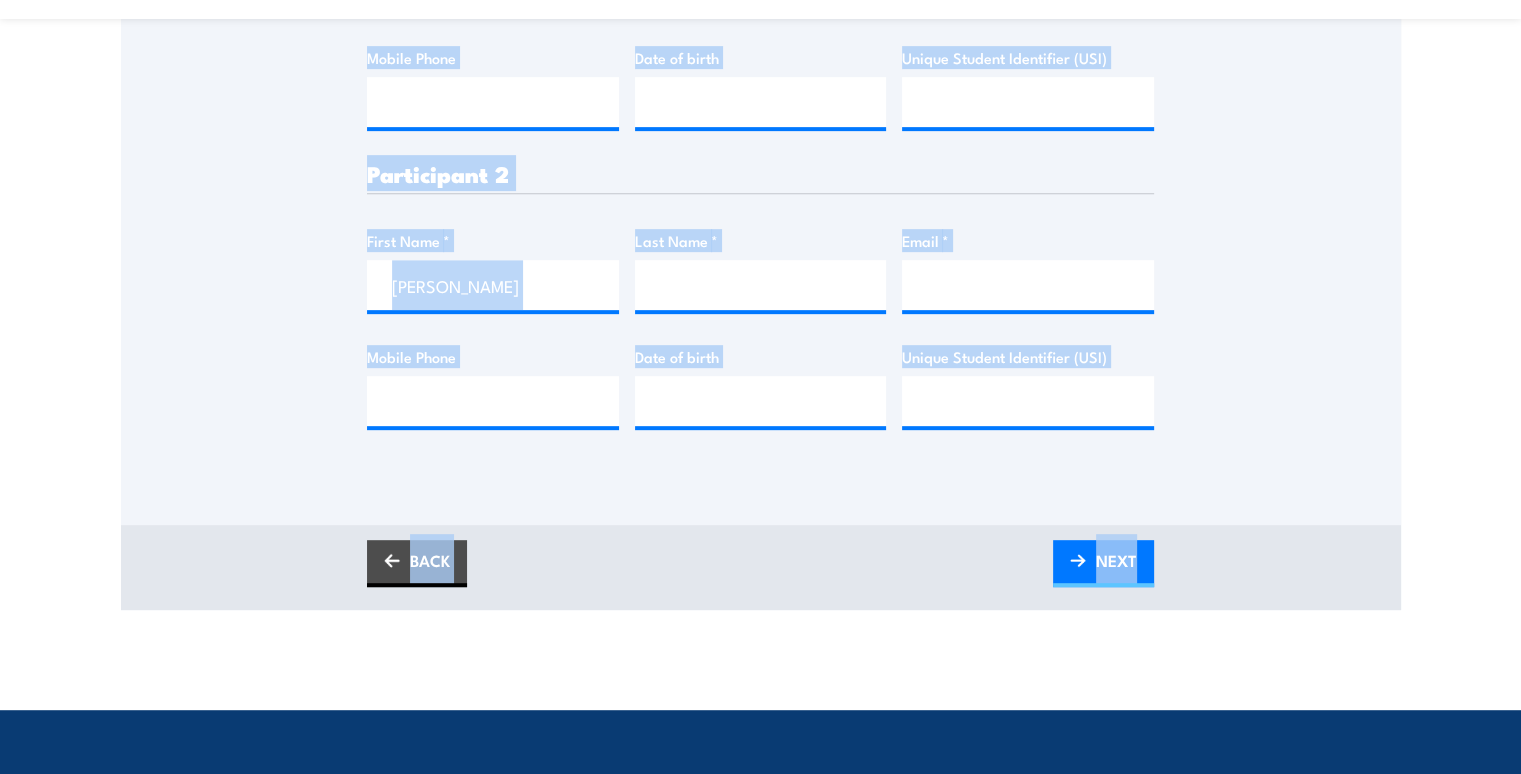 copy on "Inspect and test fire blankets and fire extinguishers Training
13 August 2025
08:00
SUNSHINE WEST - VIC
2
Total: $790
Please provide names and contact details for each of the participants below.  Note: If you are a booking agent and not a participant, please change “Participant 1” to the appropriate details of the attendee.
Speak to a specialist
CALL  1300 885 530
CALL  1300 885 530
" * " indicates required fields
1 Billing Details 2 Participants 3 Payment
Billing details I am enroling as: *
An individual (I am paying for this myself)
A corporate customer paying with a..." 